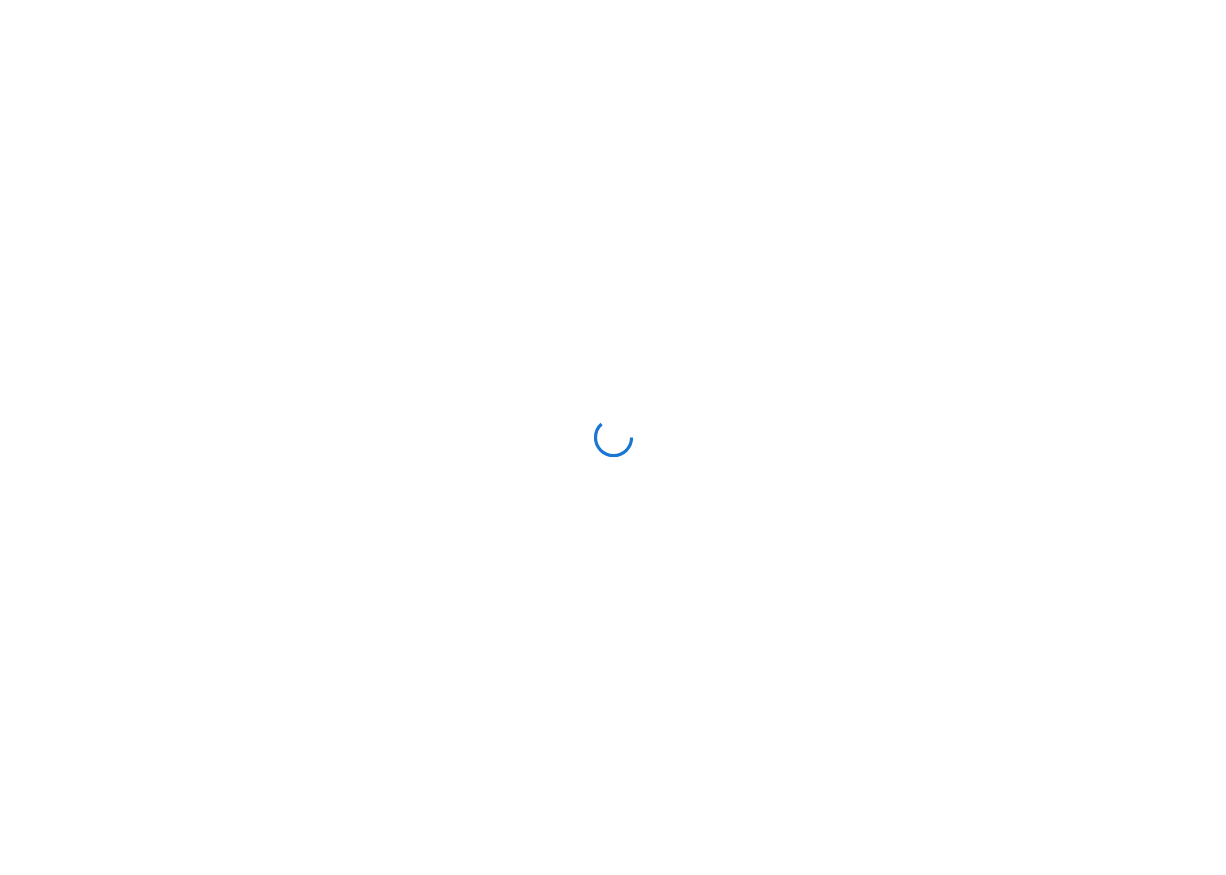 scroll, scrollTop: 0, scrollLeft: 0, axis: both 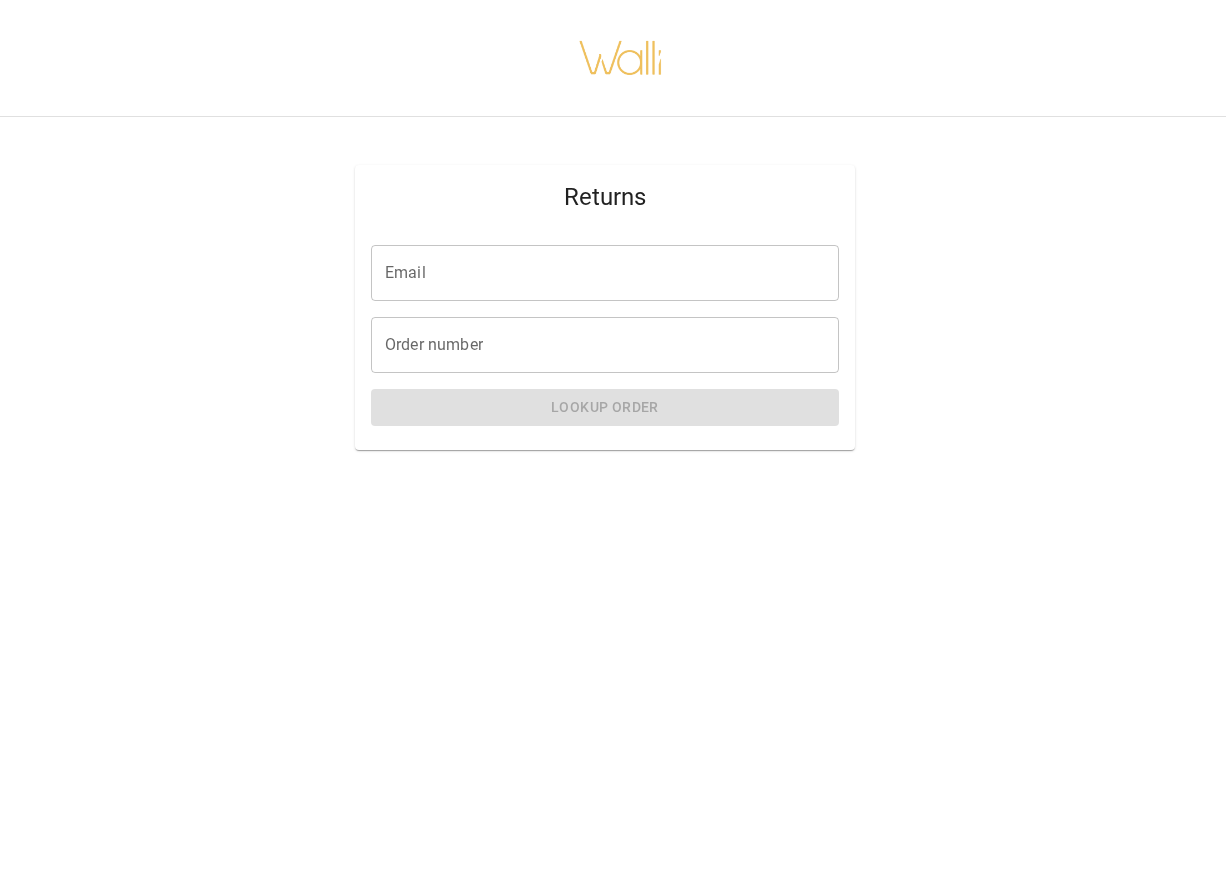 click on "Email" at bounding box center [605, 273] 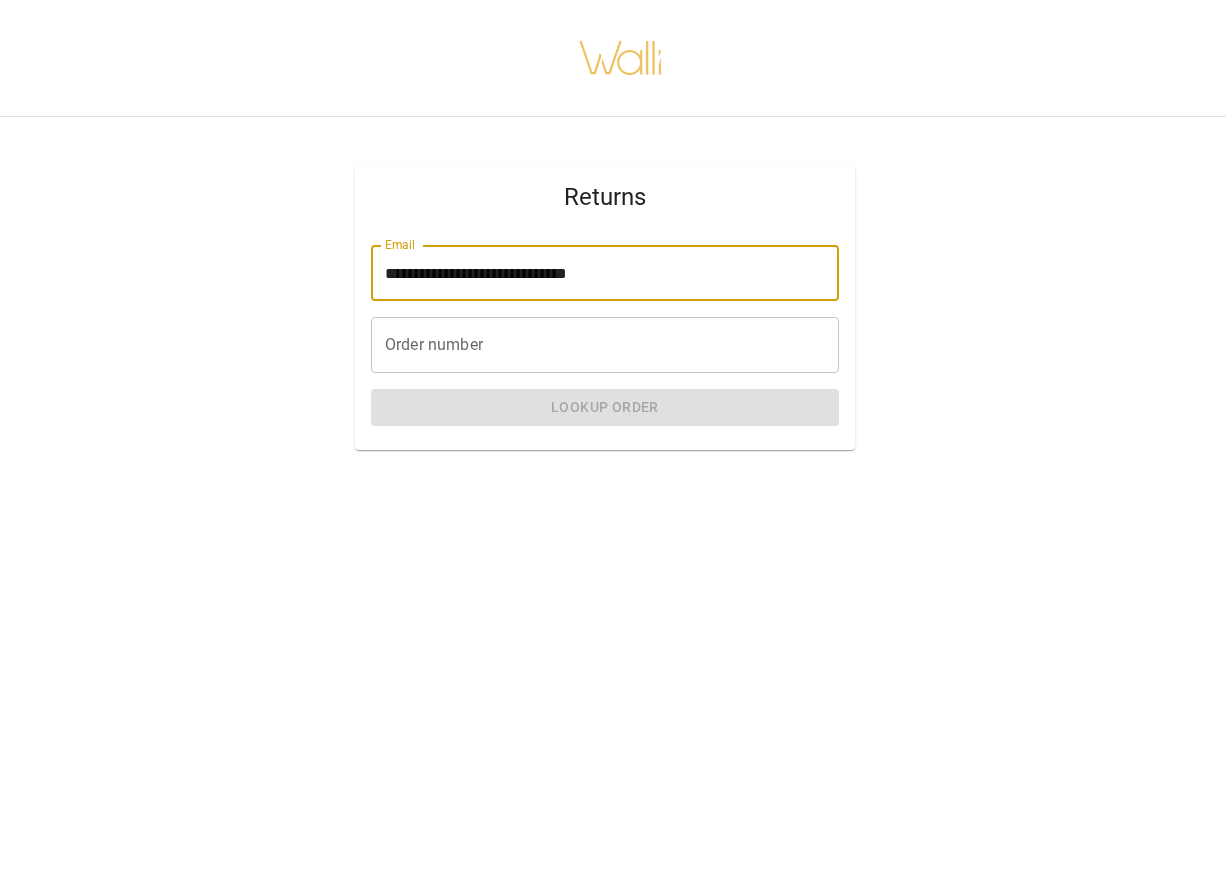 type on "**********" 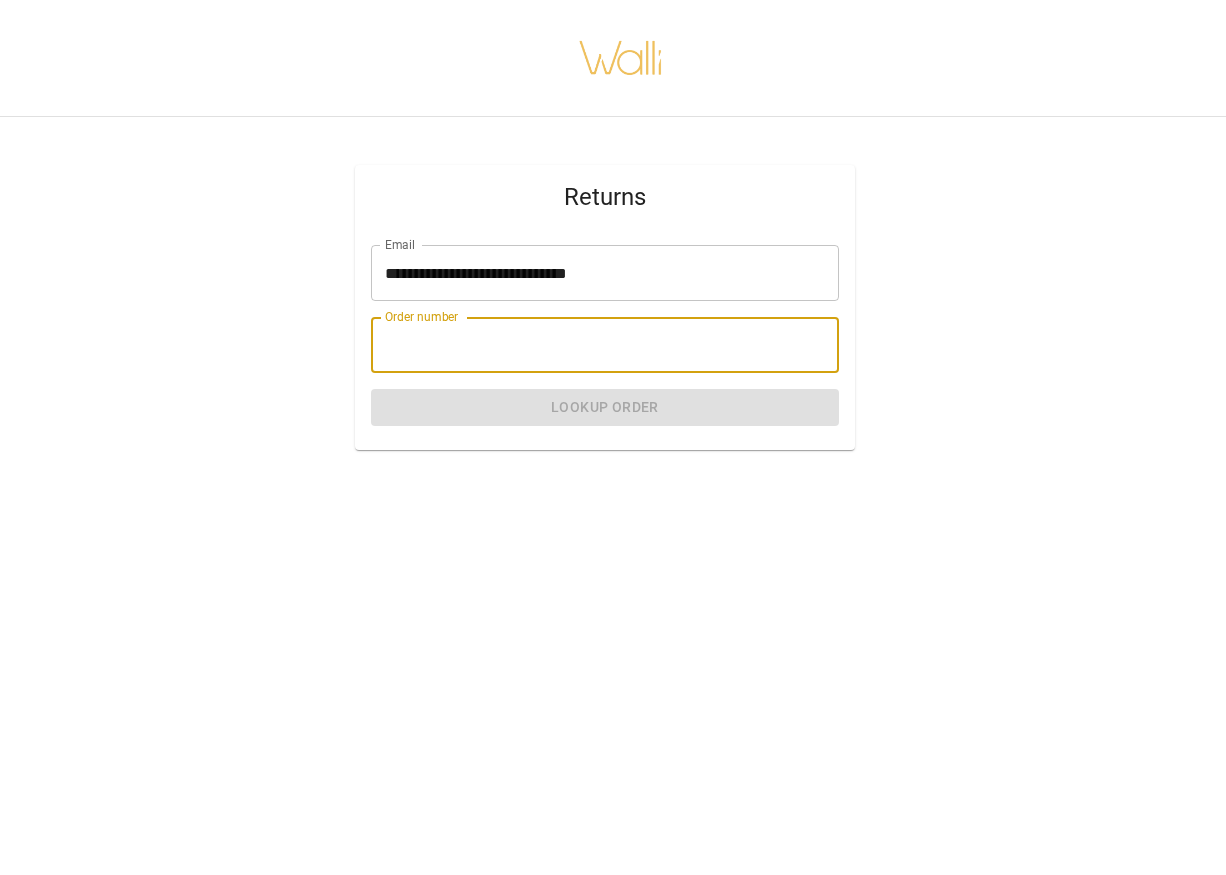 paste on "*******" 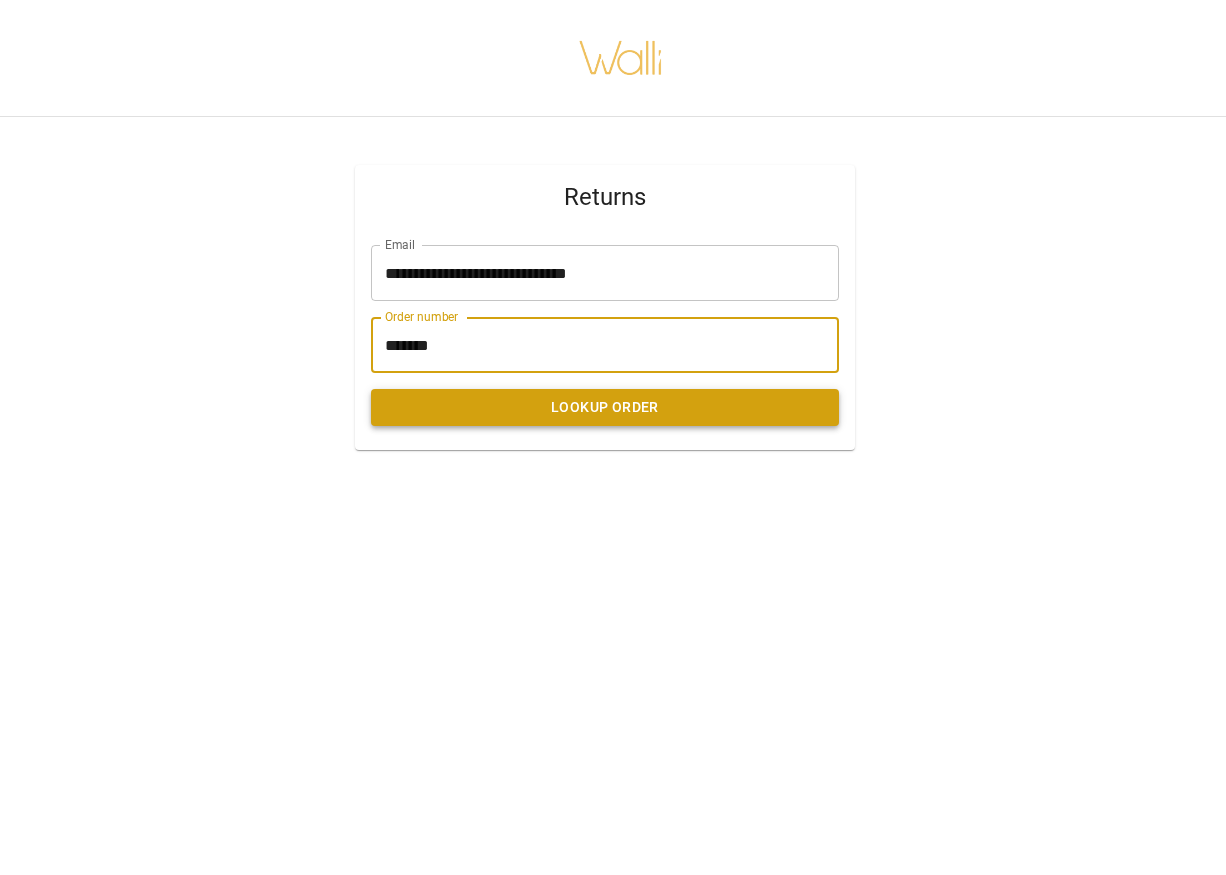 type on "*******" 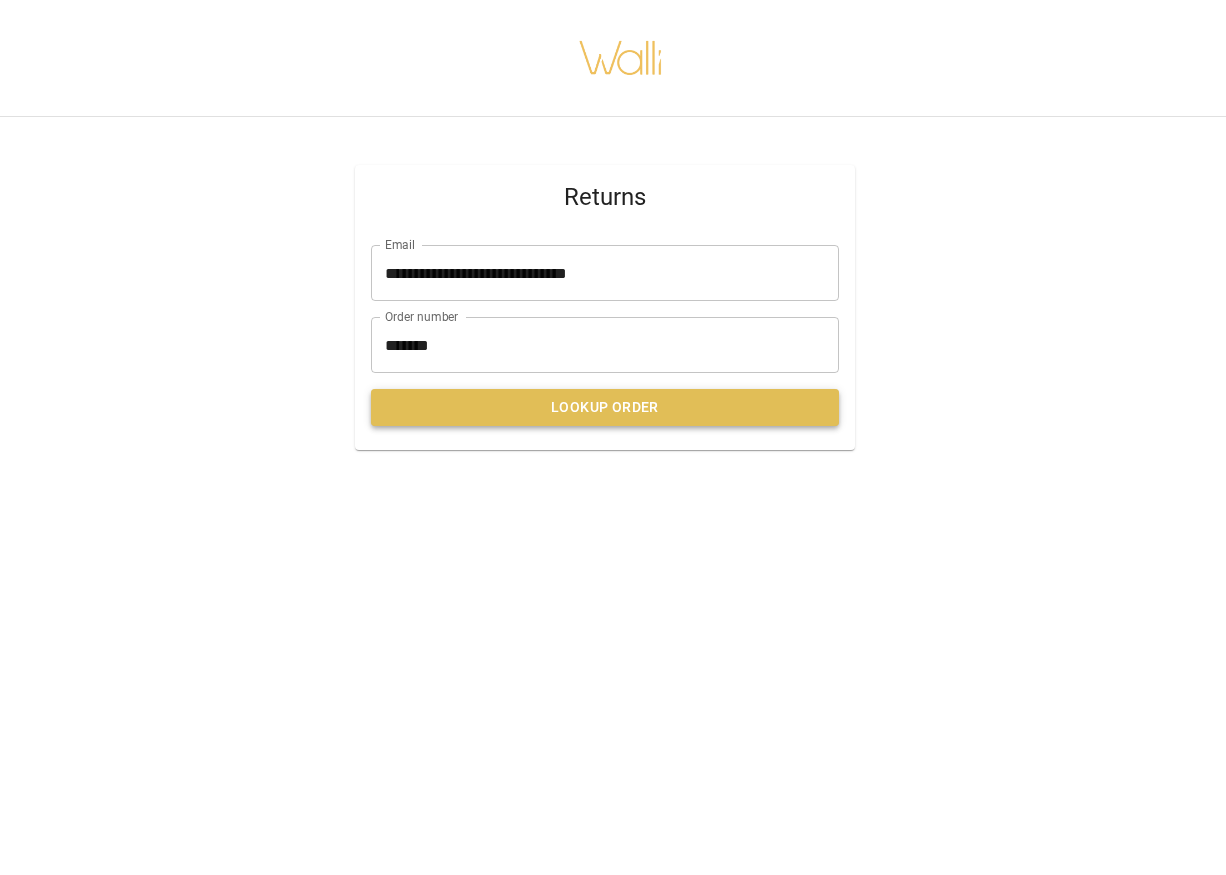 click on "Lookup Order" at bounding box center (605, 407) 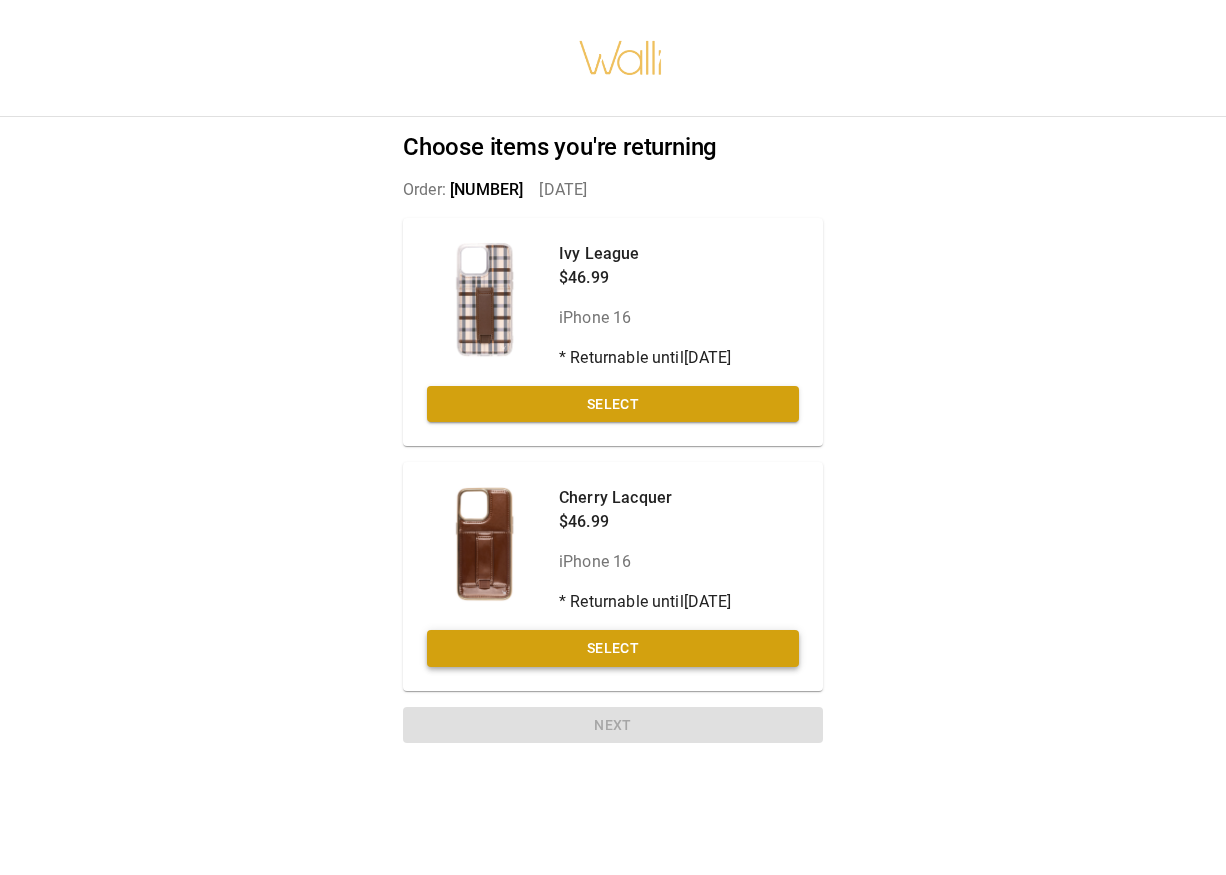 click on "Select" at bounding box center (613, 648) 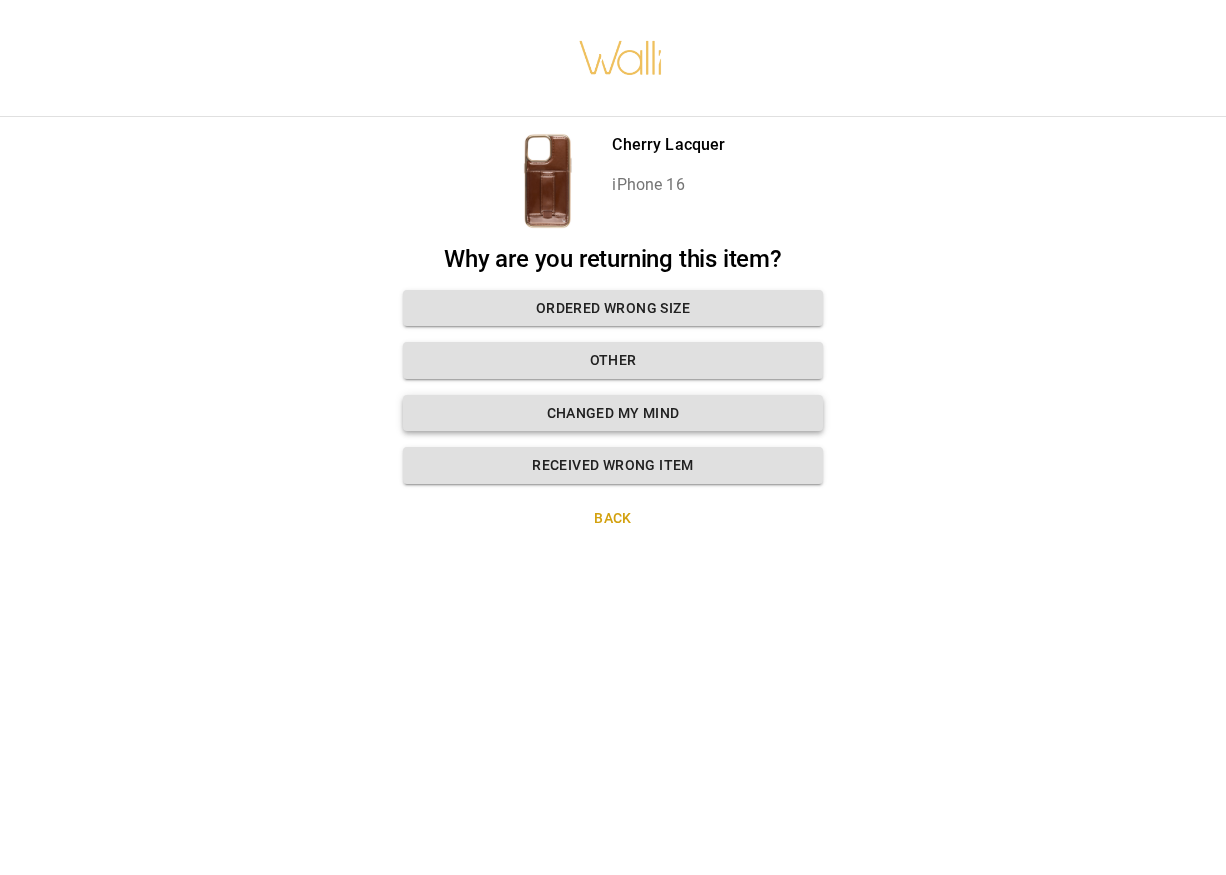 click on "Changed my mind" at bounding box center (613, 413) 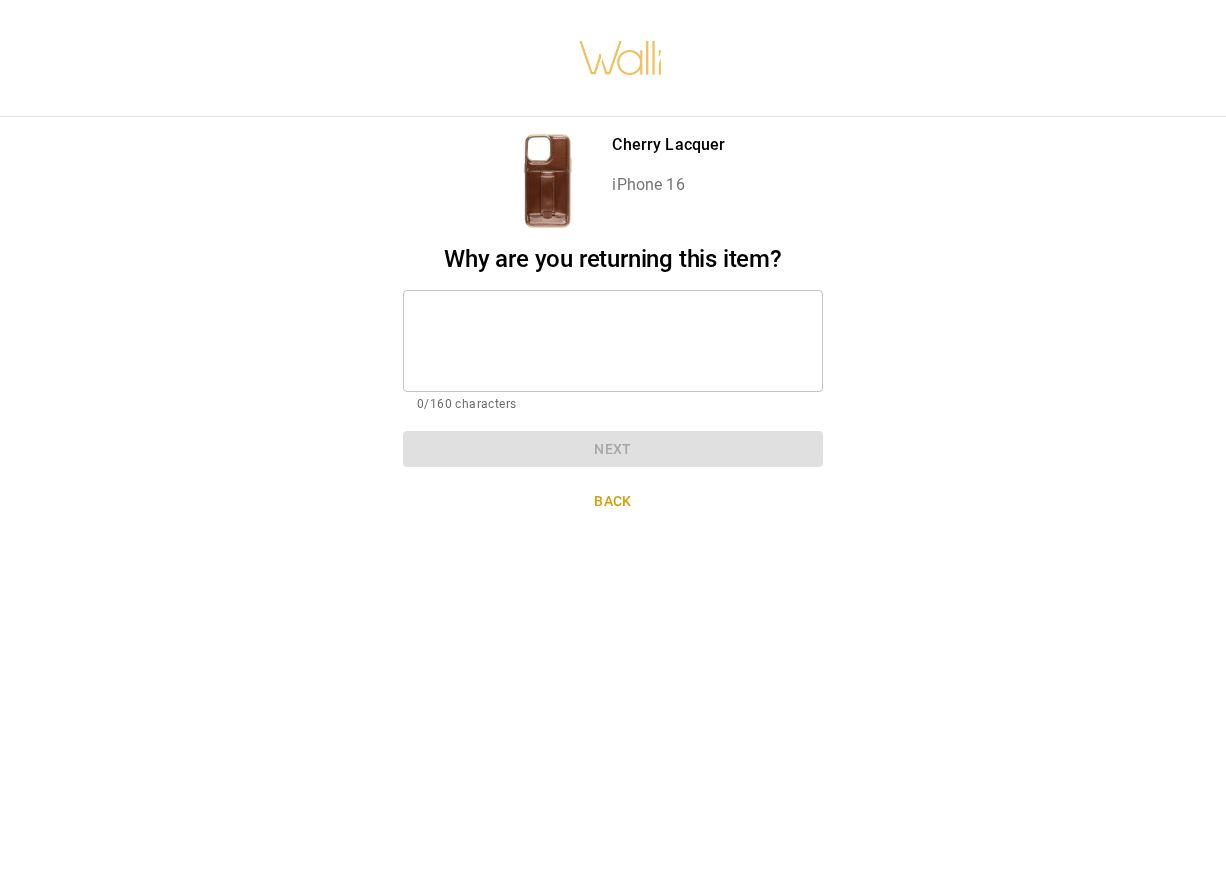 click at bounding box center (613, 340) 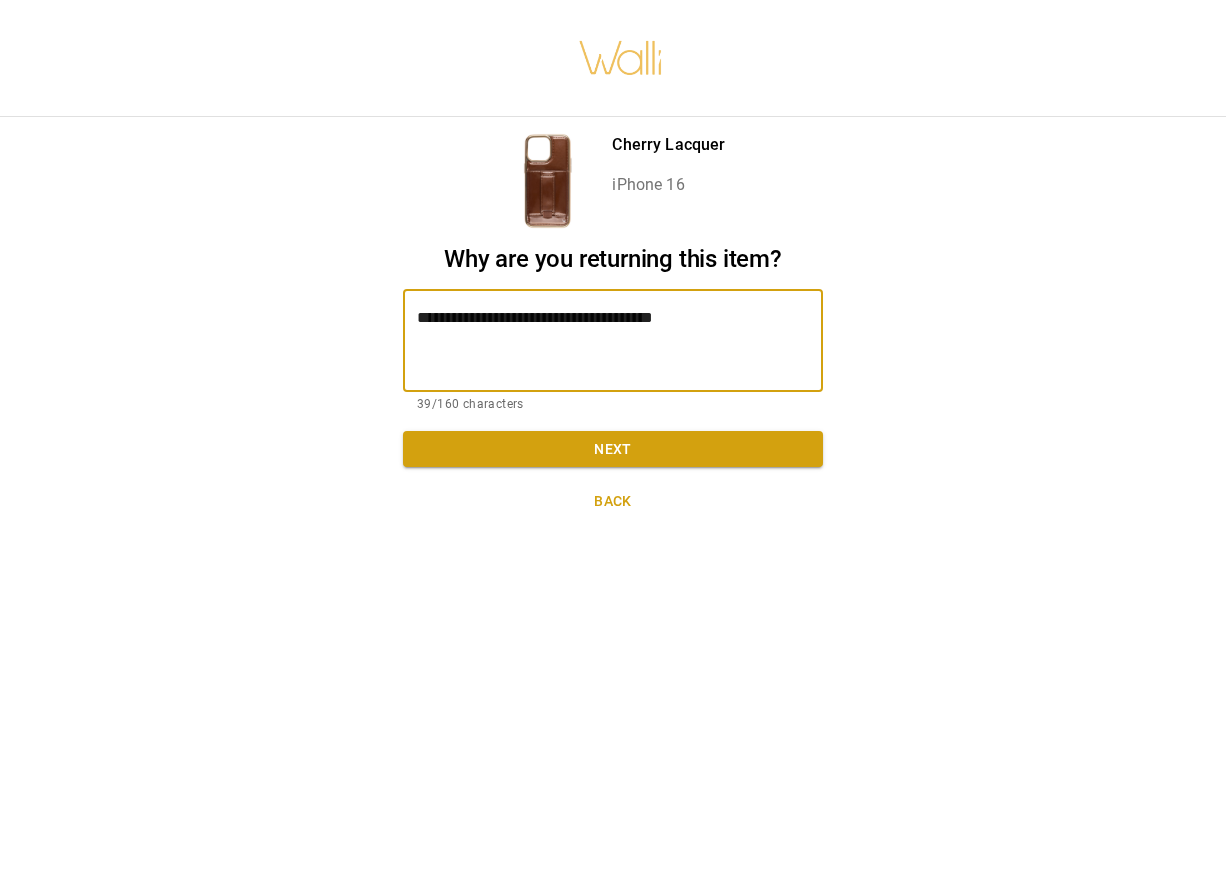 click on "**********" at bounding box center [613, 340] 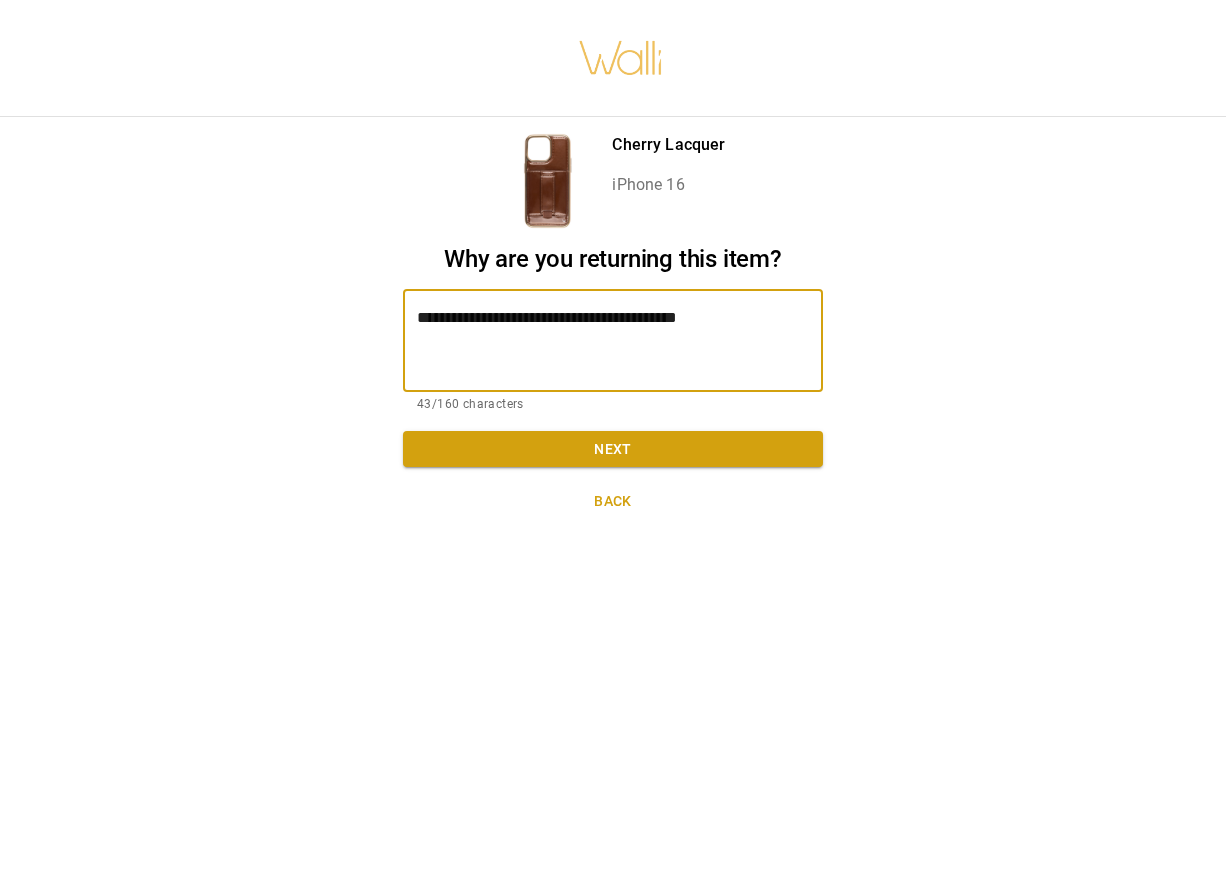click on "**********" at bounding box center (613, 340) 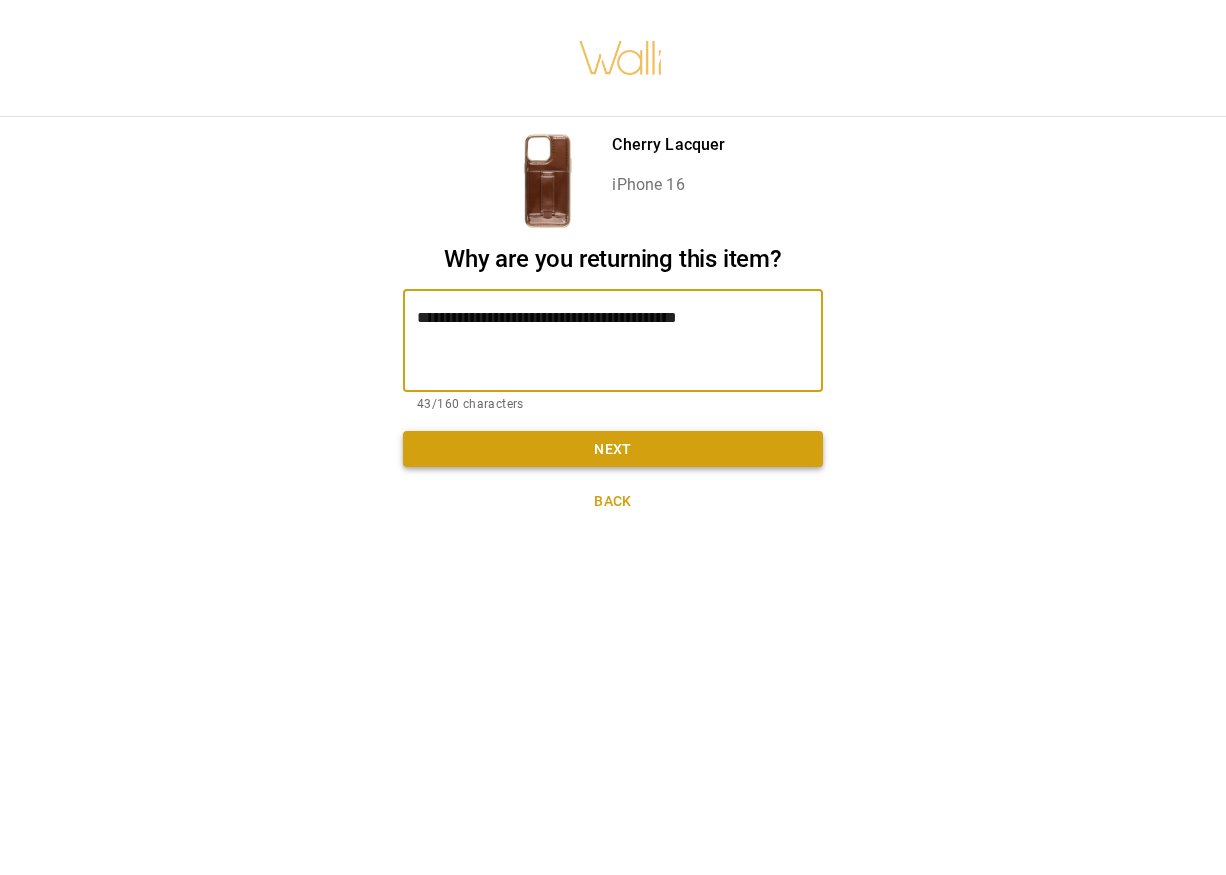 type on "**********" 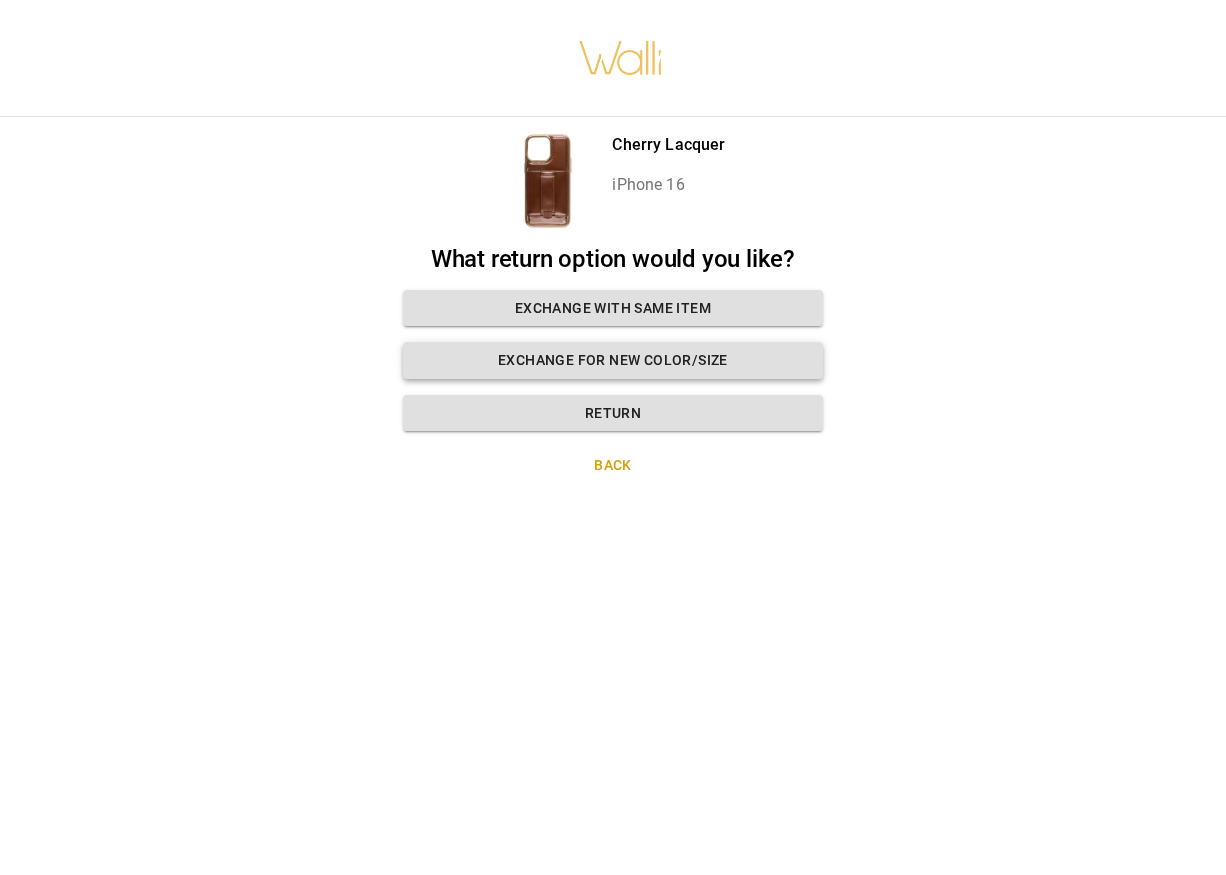 click on "Exchange for new color/size" at bounding box center [613, 360] 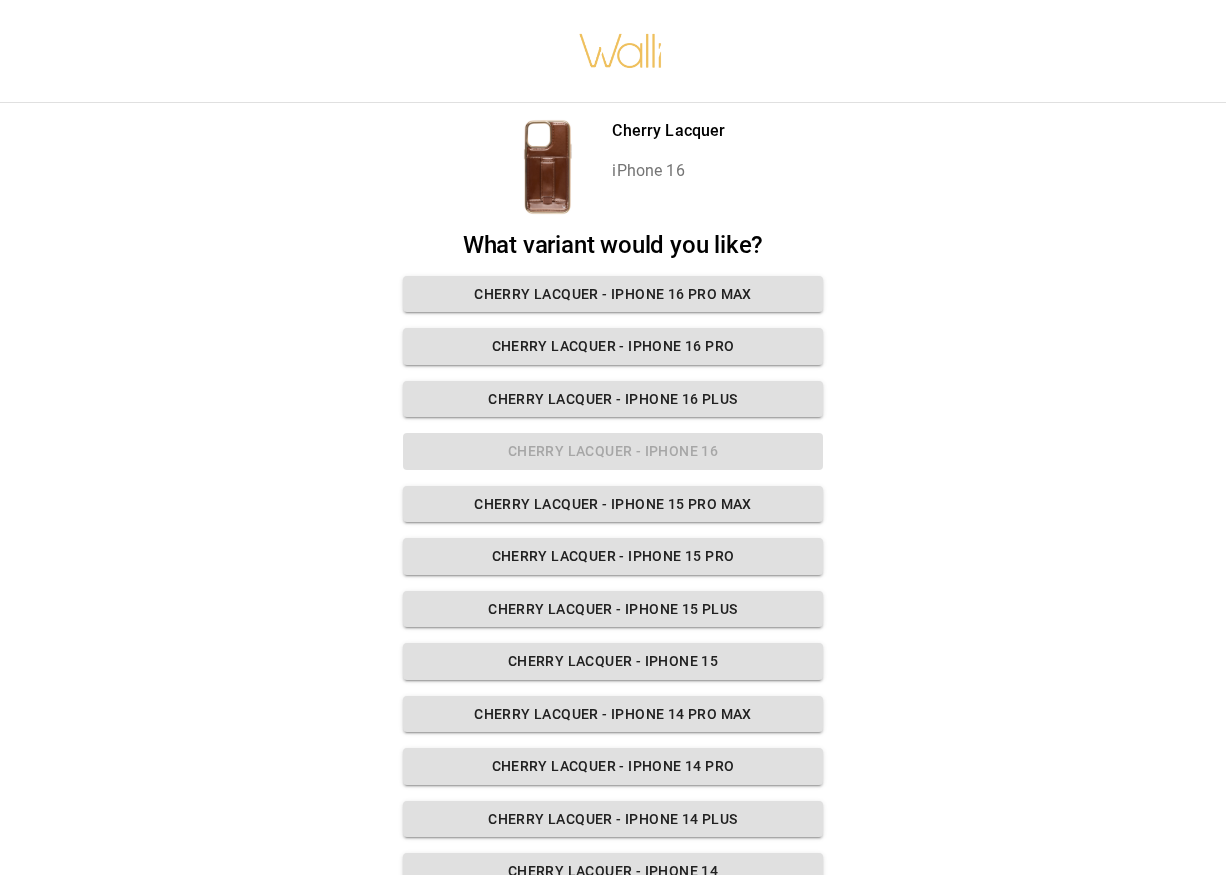 scroll, scrollTop: 240, scrollLeft: 0, axis: vertical 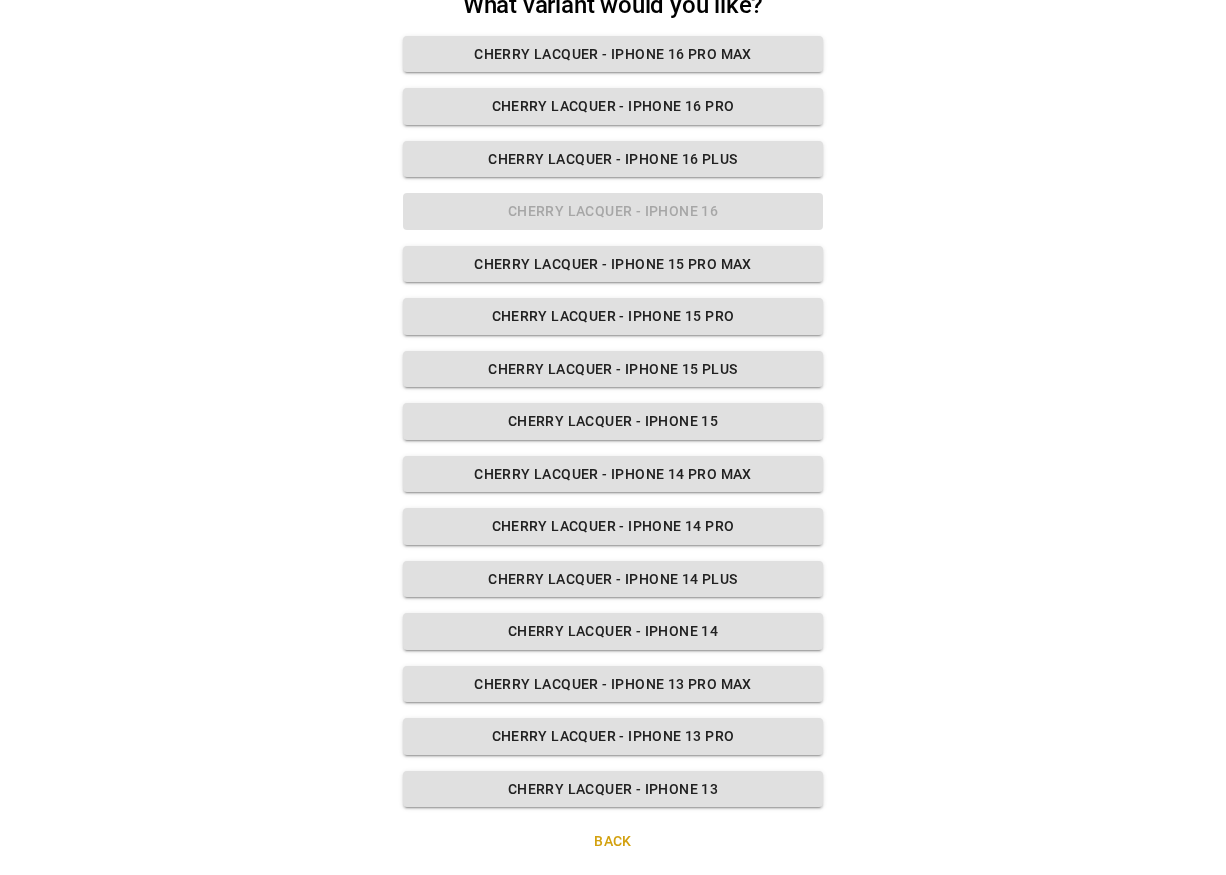 click on "Back" at bounding box center (613, 841) 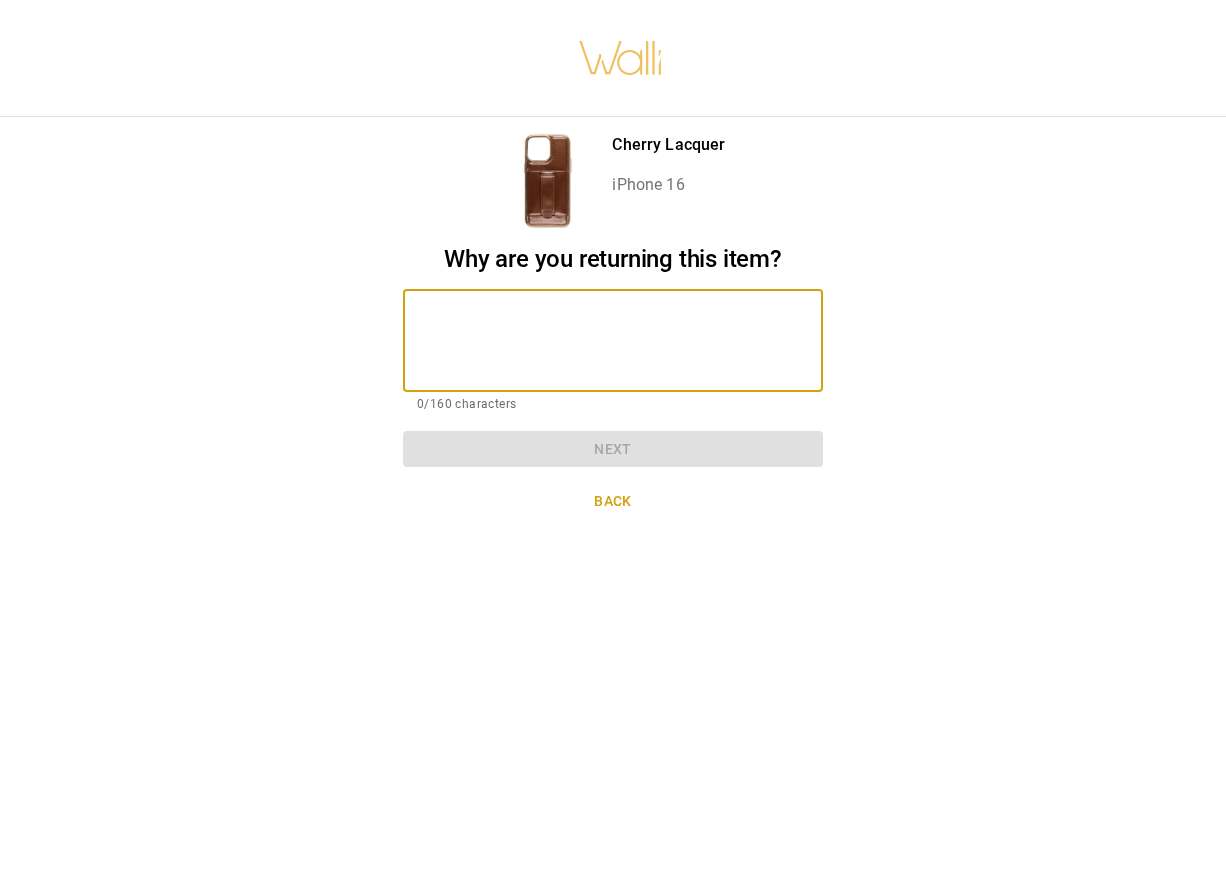 click at bounding box center [613, 340] 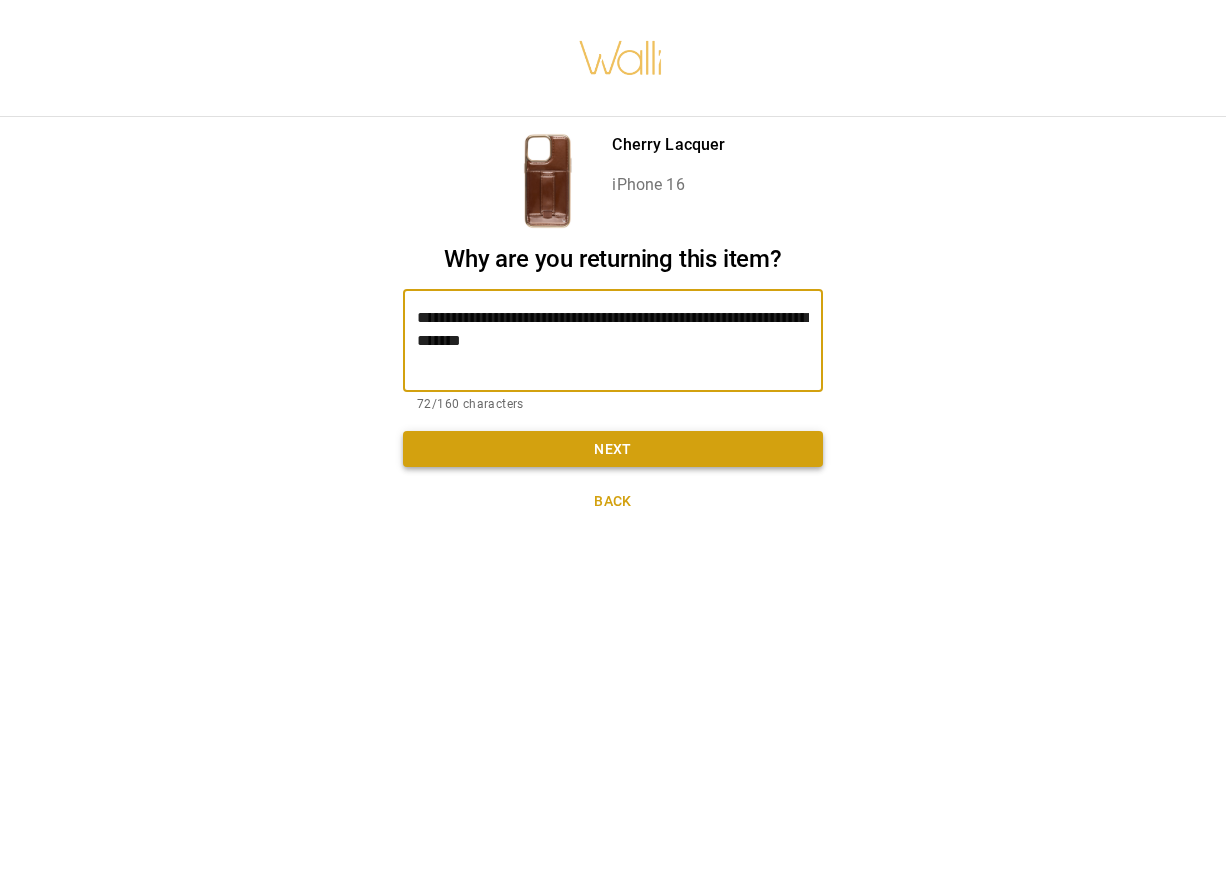 type on "**********" 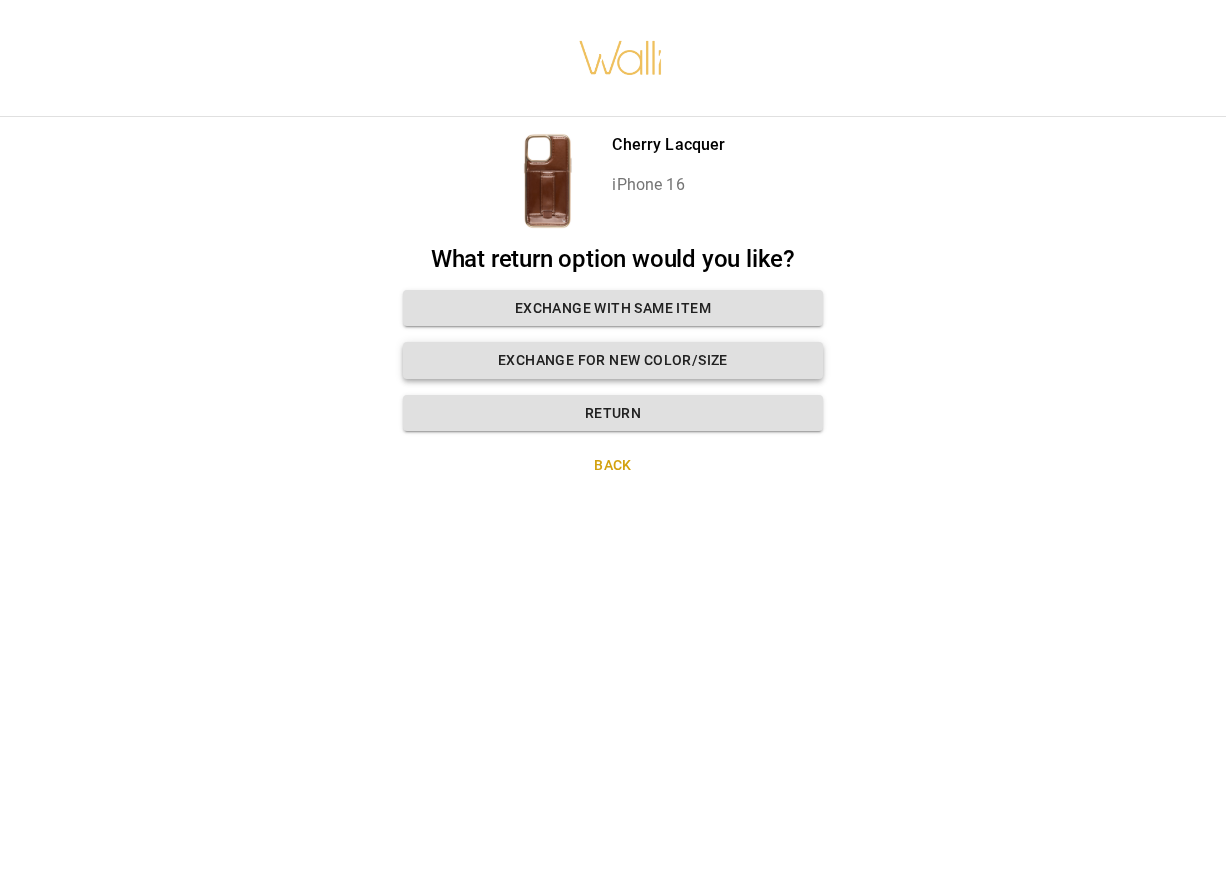 click on "Exchange for new color/size" at bounding box center [613, 360] 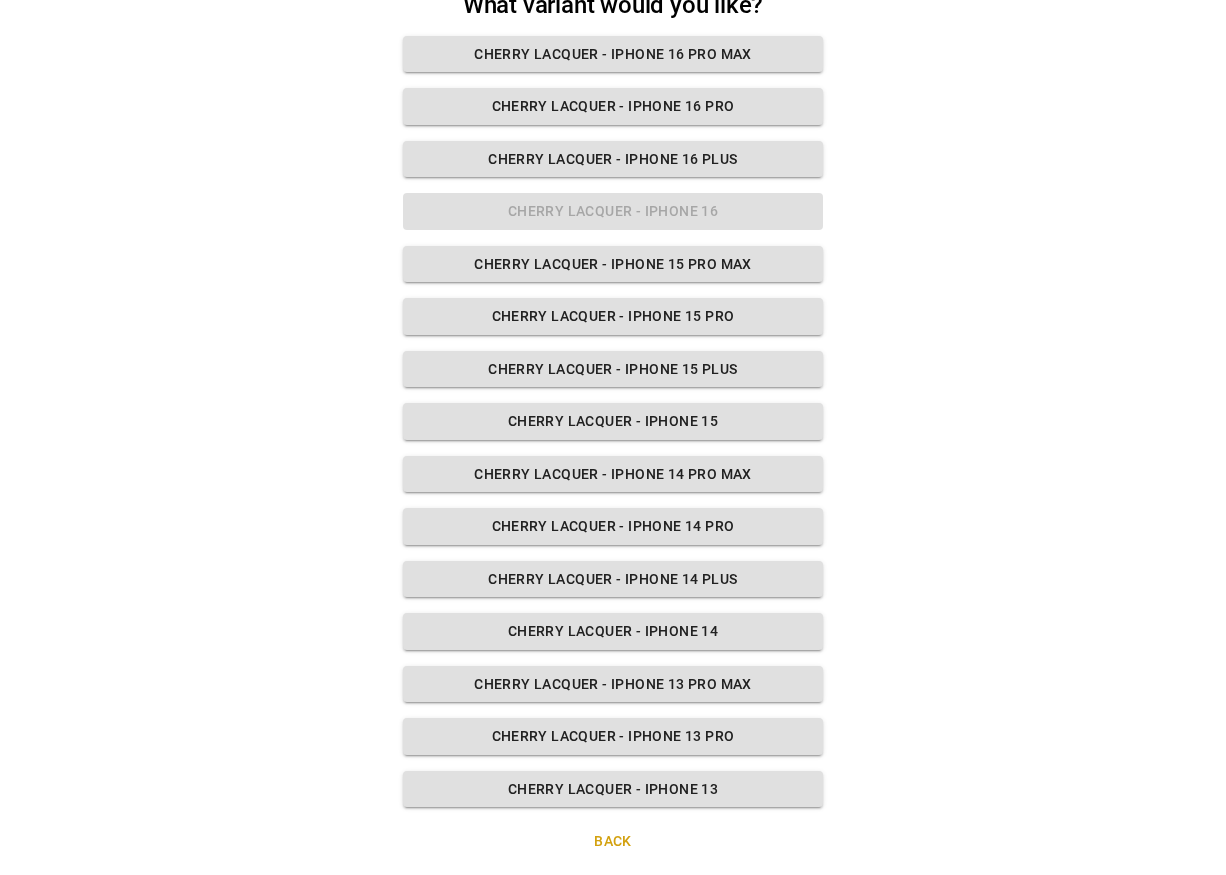 scroll, scrollTop: 0, scrollLeft: 0, axis: both 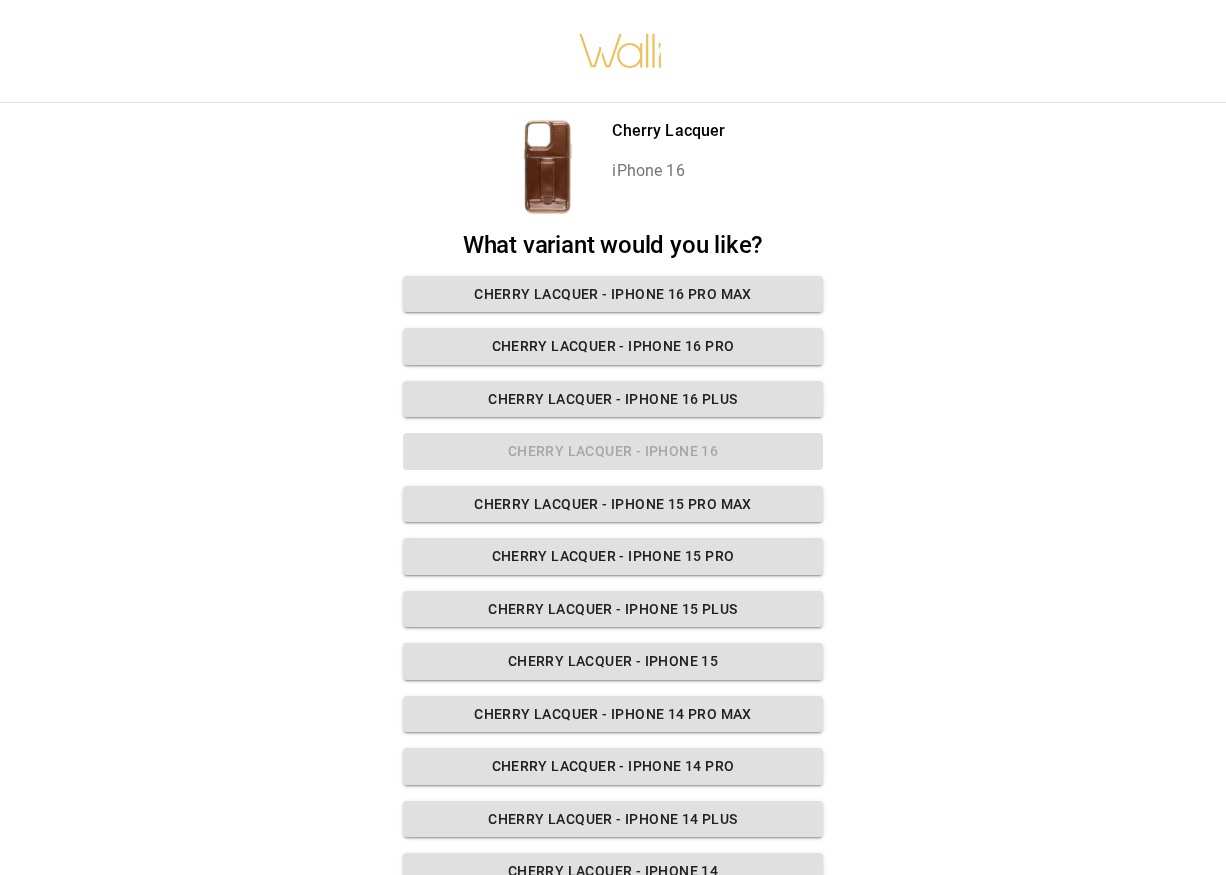 click on "Cherry Lacquer" at bounding box center [668, 131] 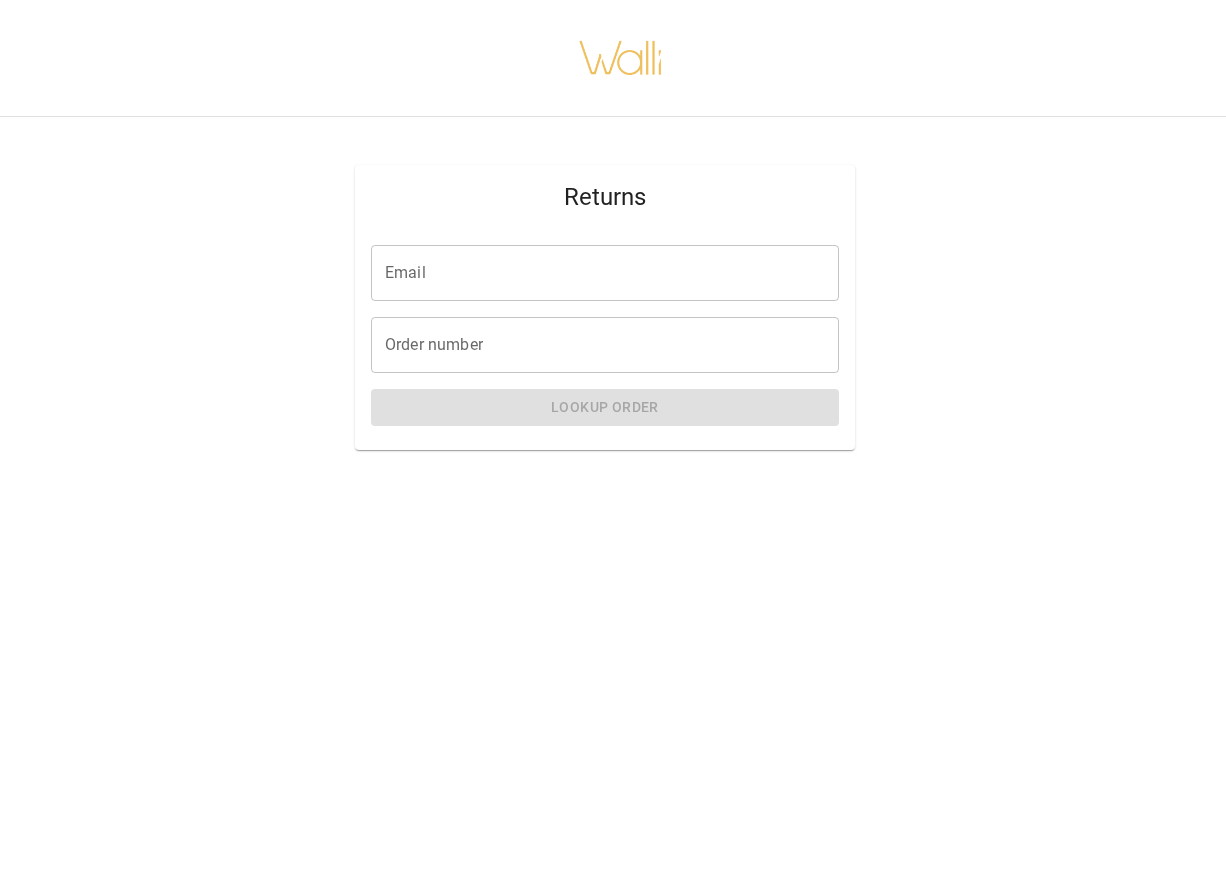 scroll, scrollTop: 0, scrollLeft: 0, axis: both 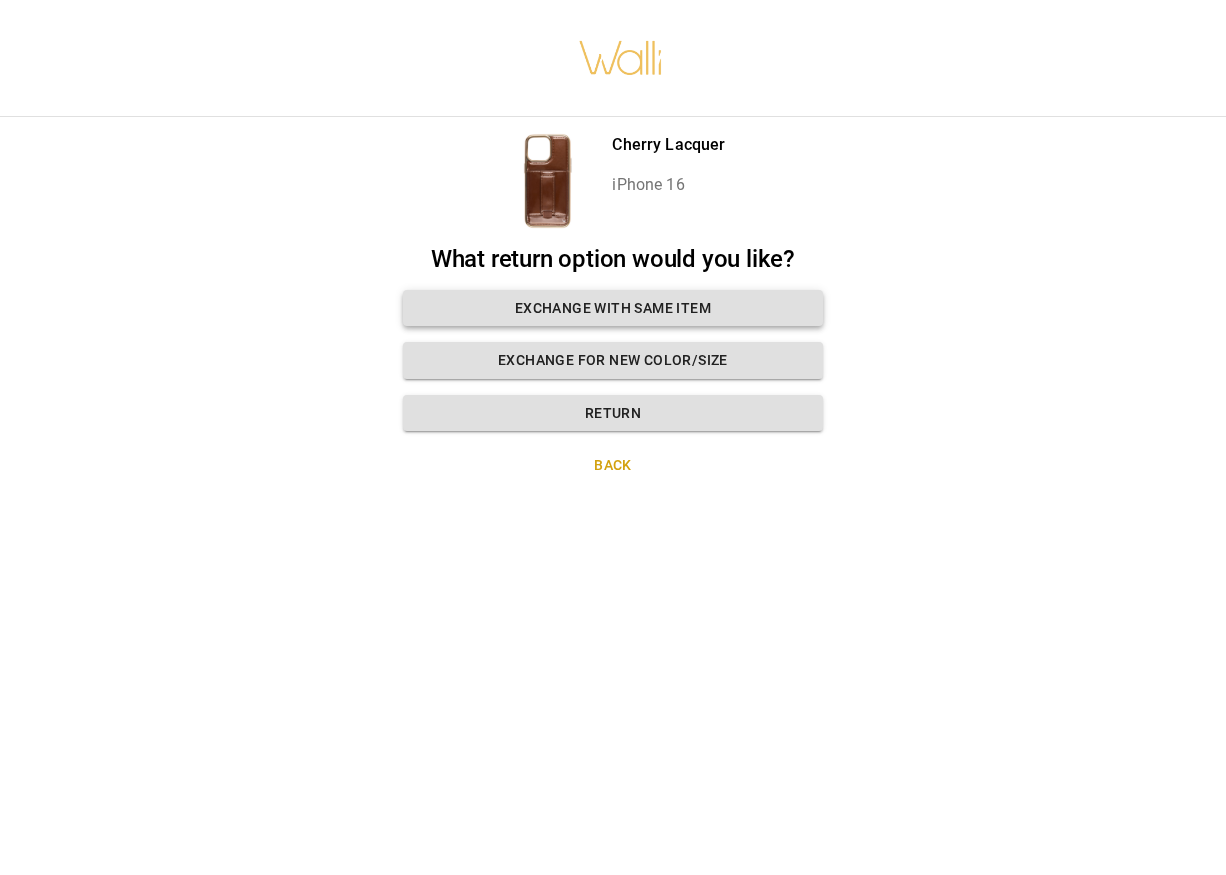 click on "Exchange with same item" at bounding box center [613, 308] 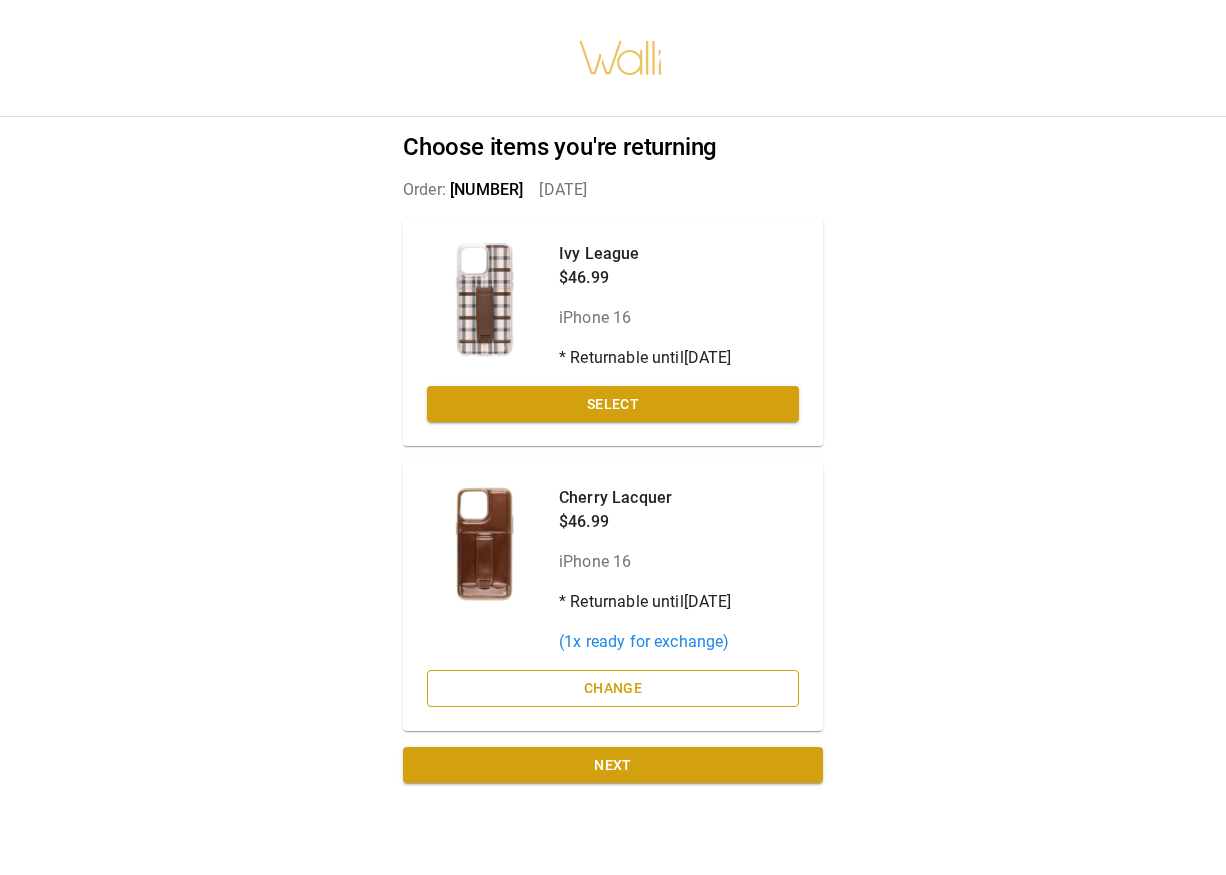 click on "Change" at bounding box center [613, 688] 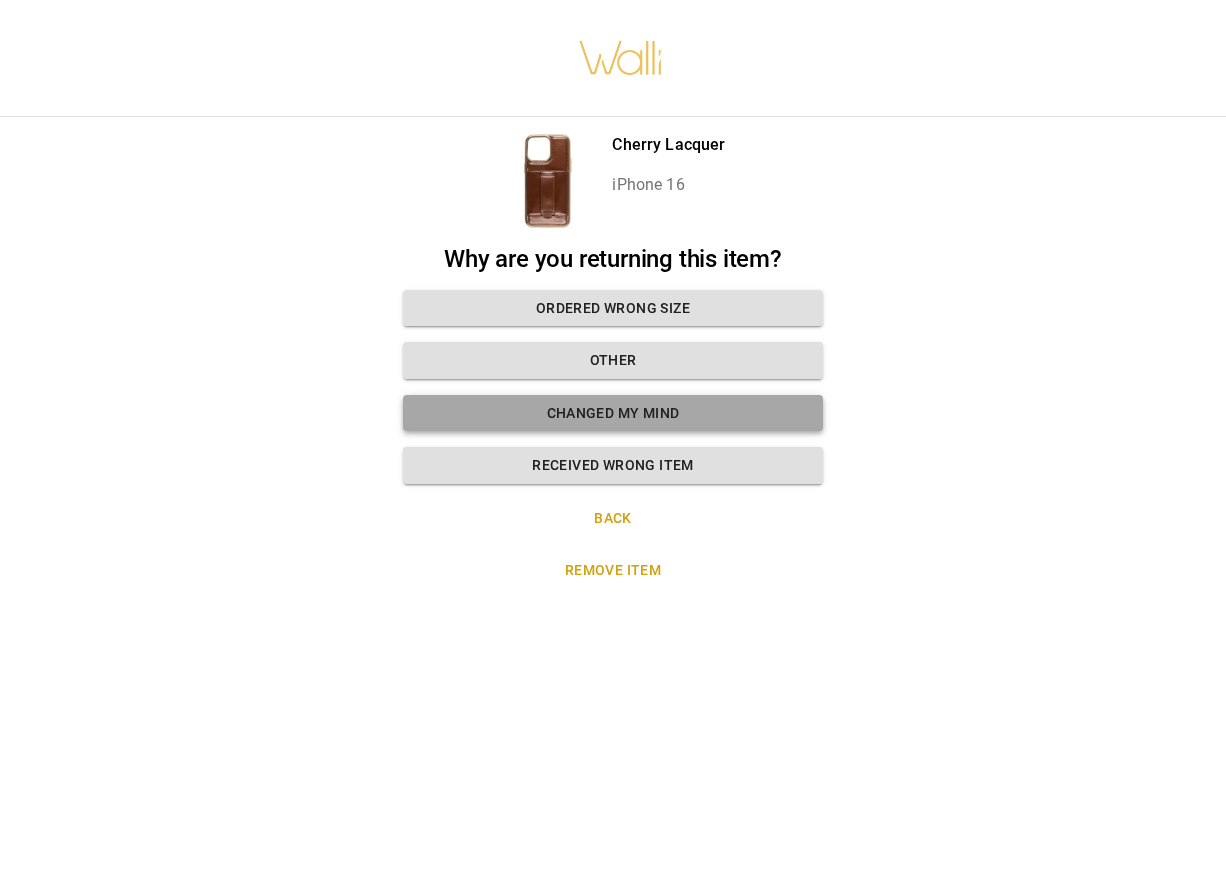 click on "Changed my mind" at bounding box center (613, 413) 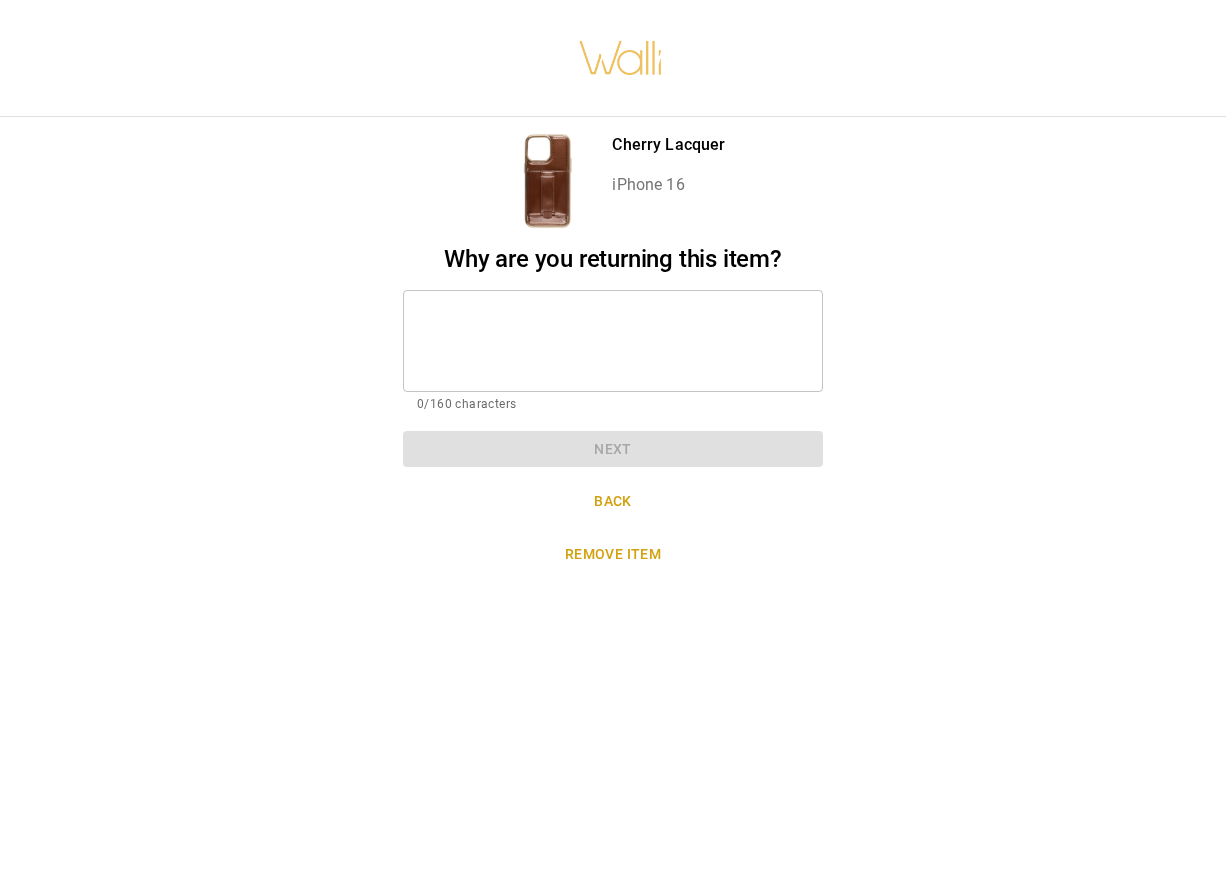 click on "* ​" at bounding box center (613, 341) 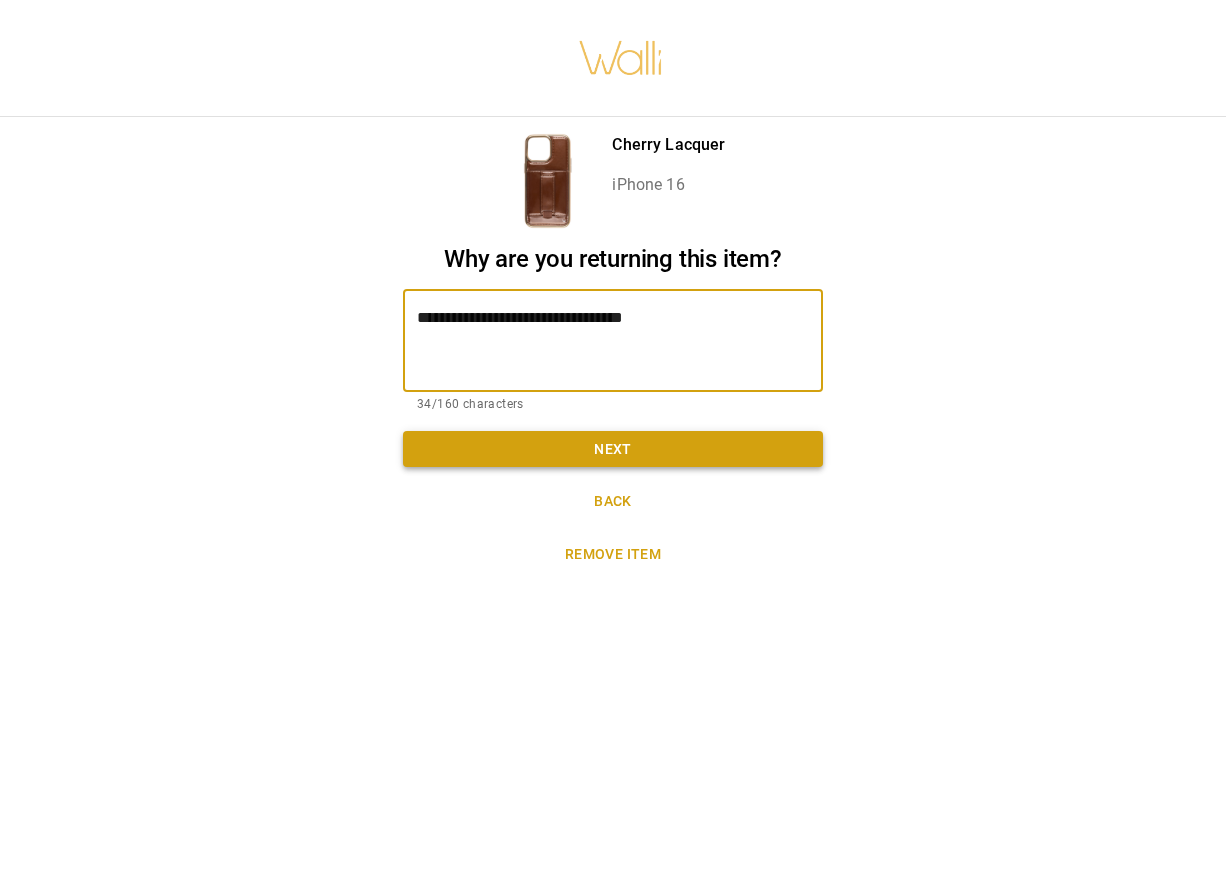 type on "**********" 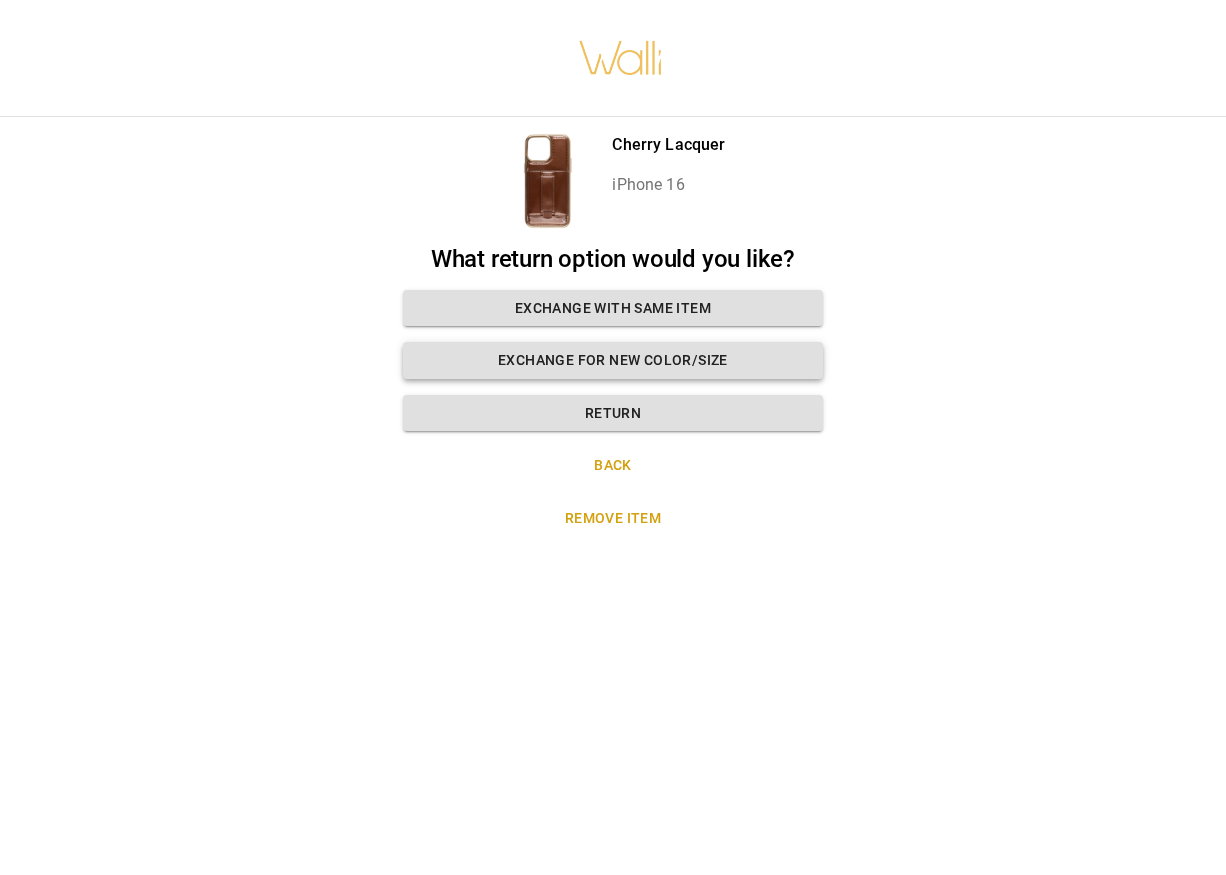 click on "Exchange for new color/size" at bounding box center (613, 360) 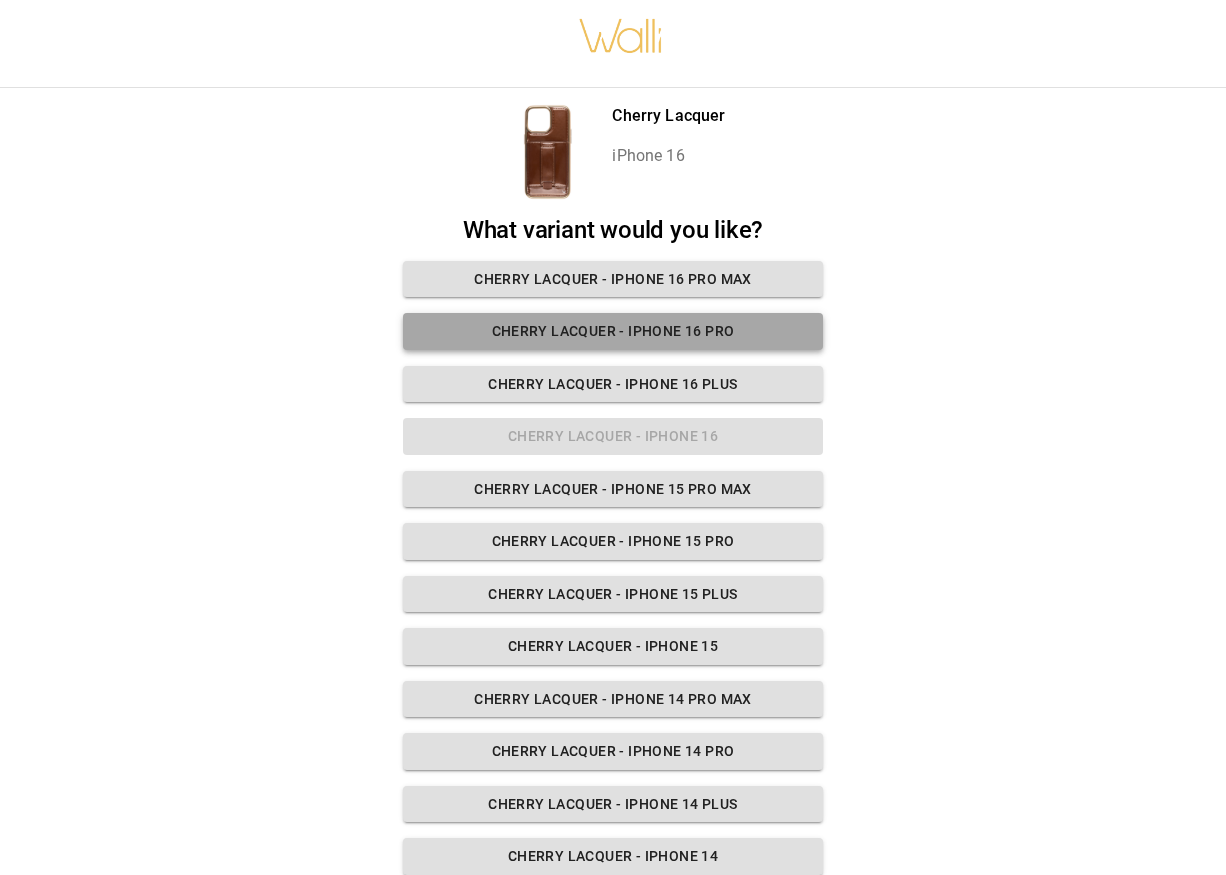 click on "Cherry Lacquer - iPhone 16 Pro" at bounding box center [613, 331] 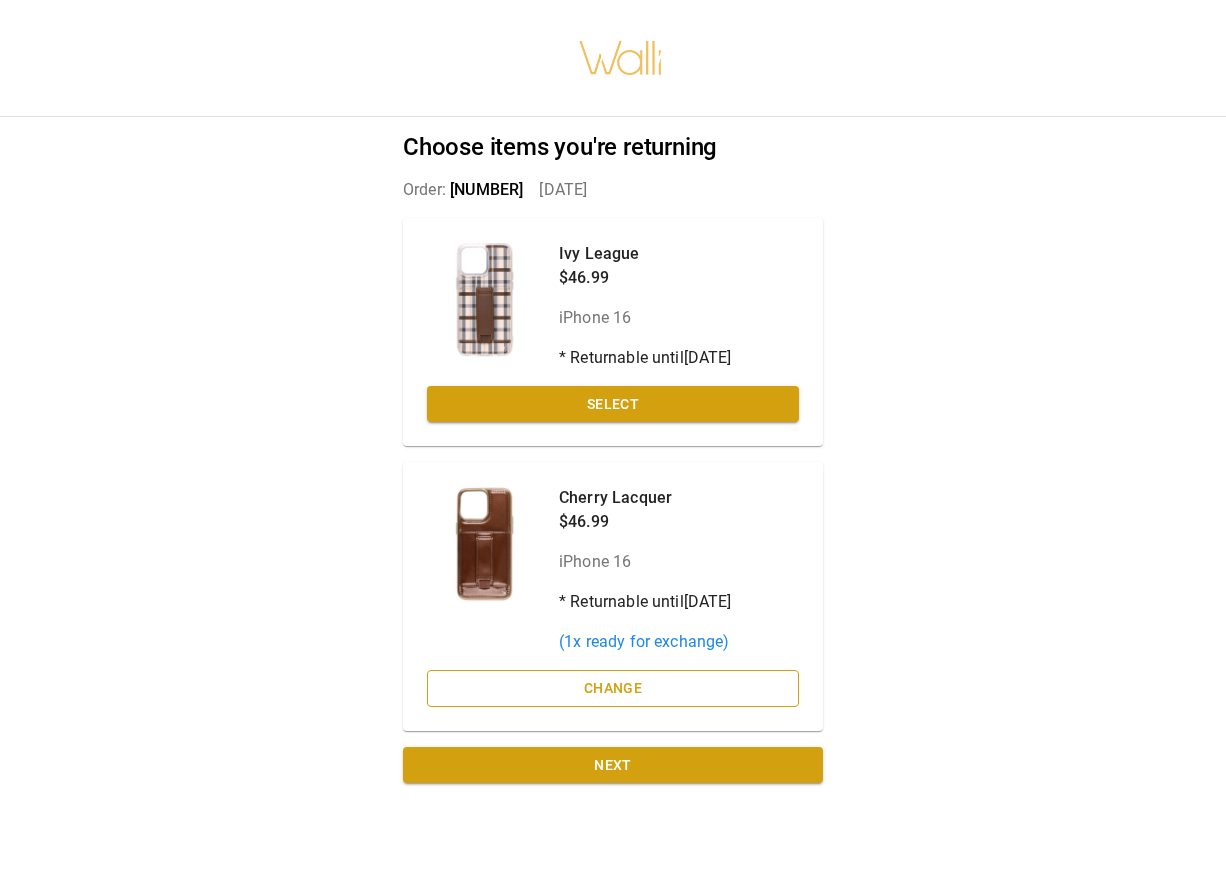 click on "Change" at bounding box center (613, 688) 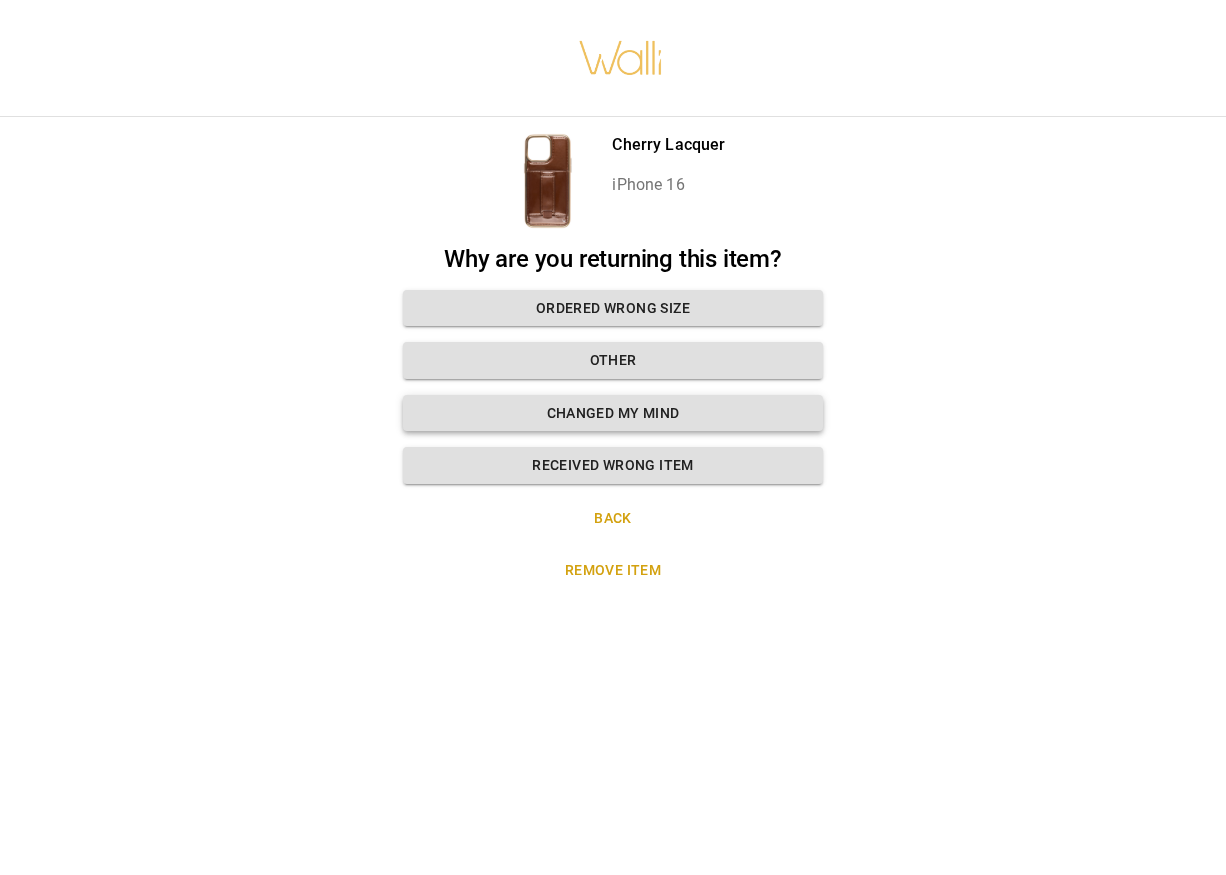 click on "Changed my mind" at bounding box center (613, 413) 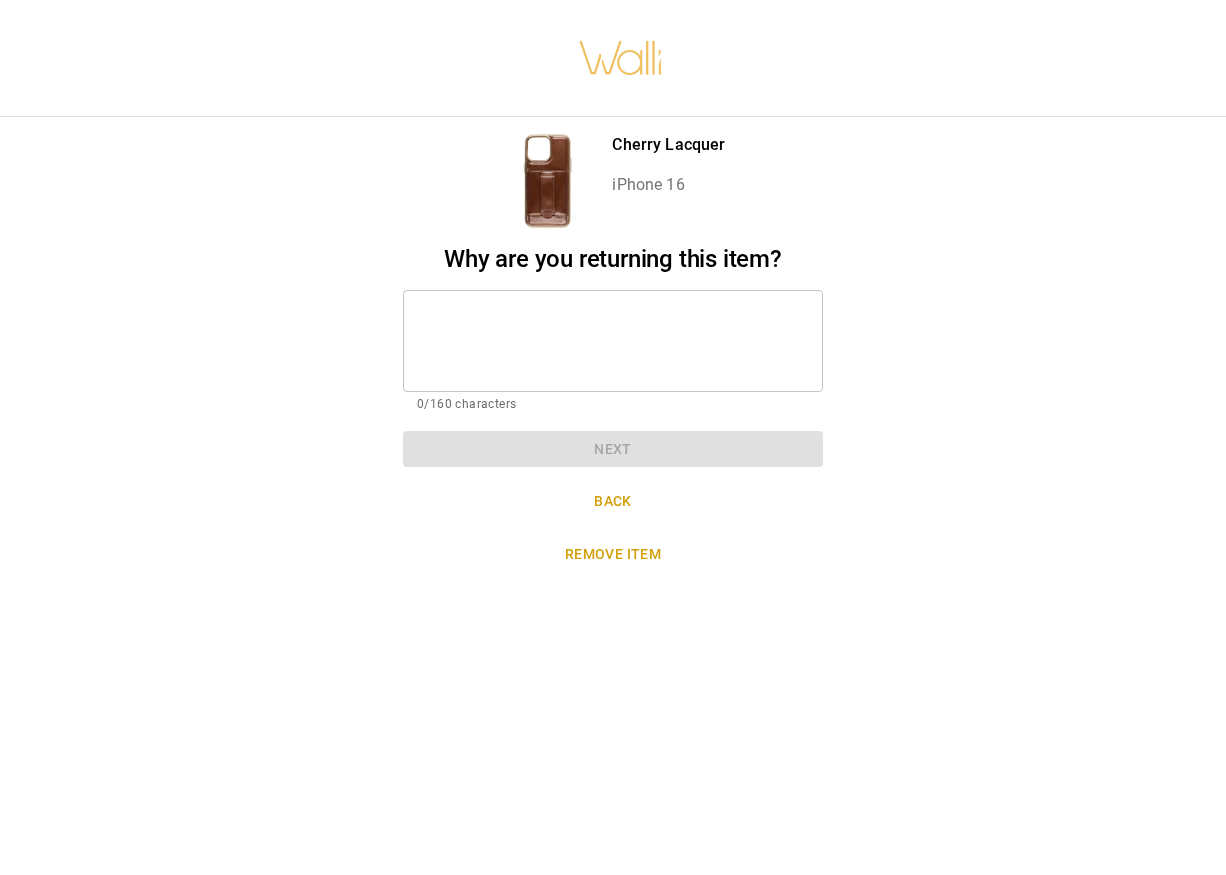 click at bounding box center [613, 340] 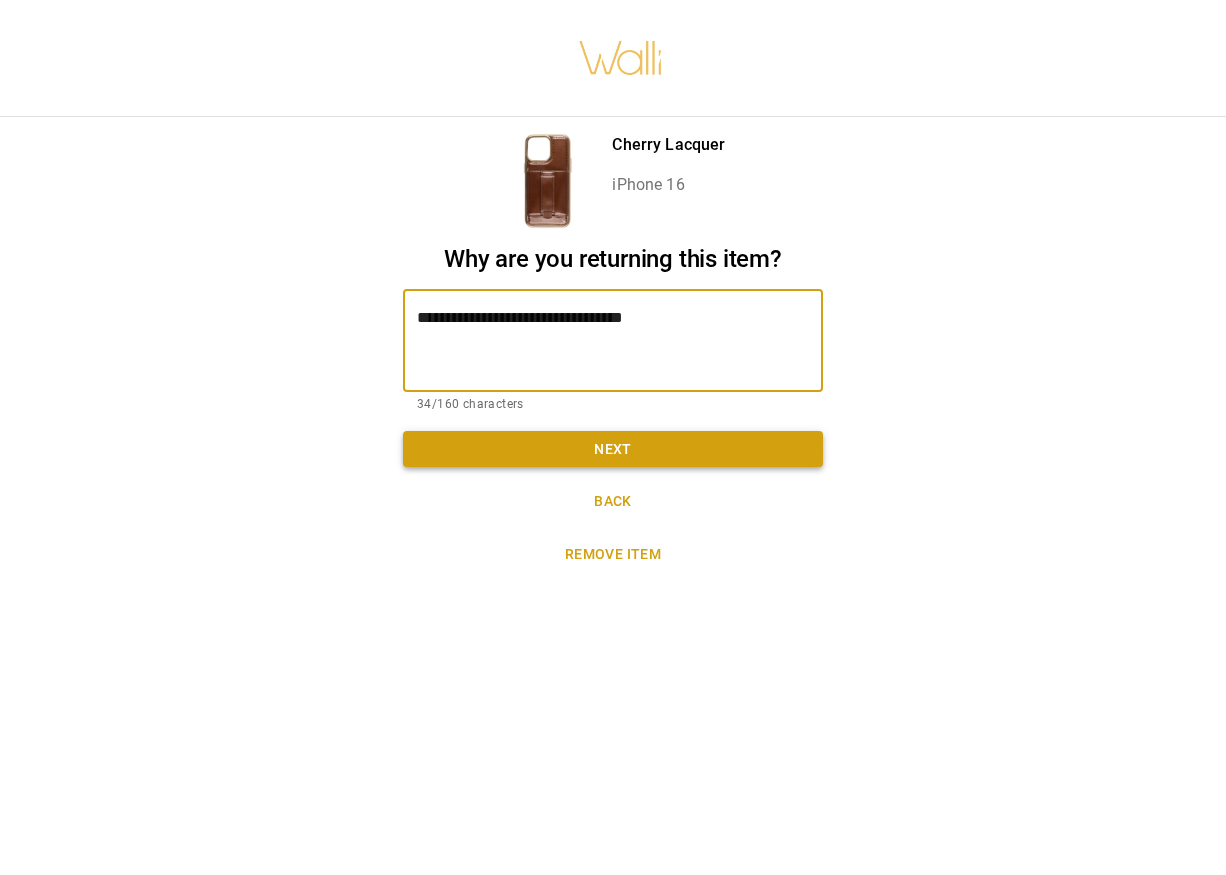 type on "**********" 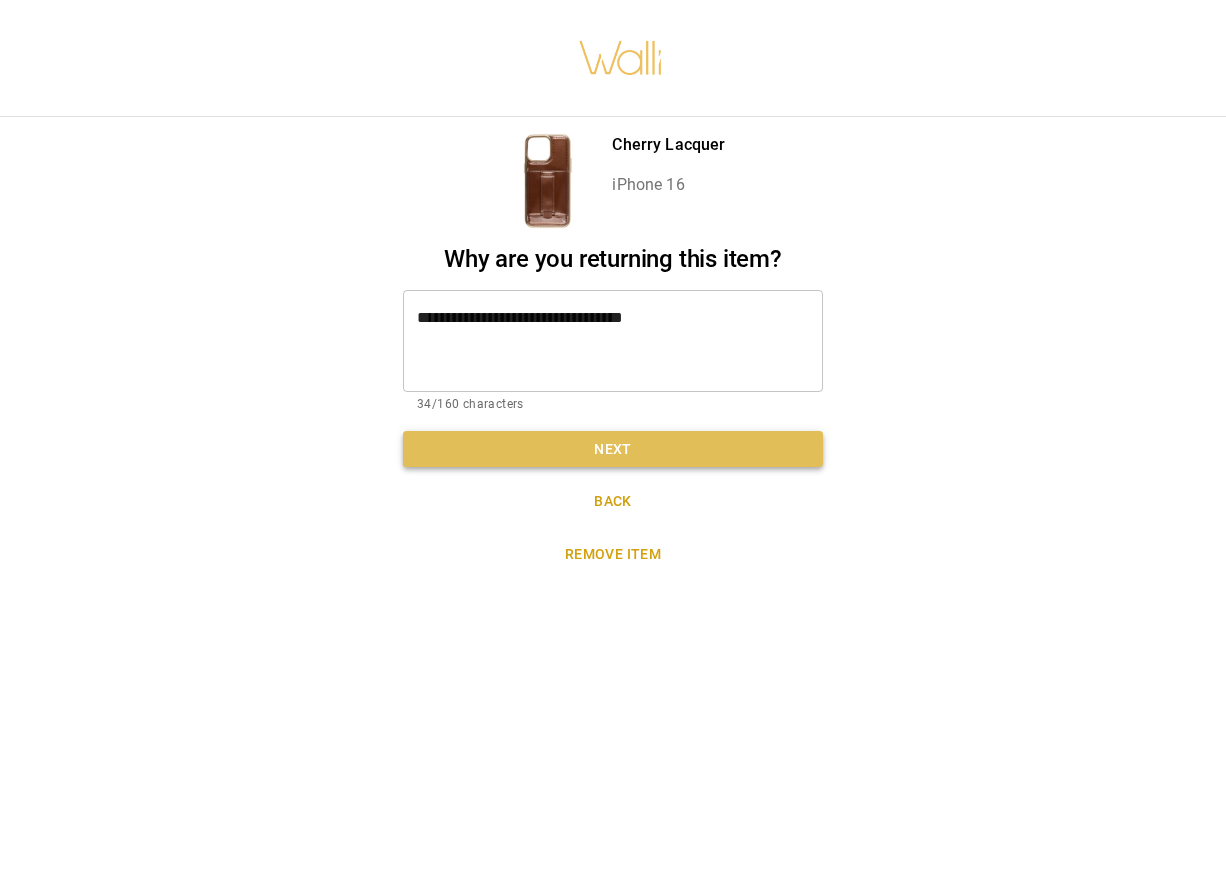 click on "Next" at bounding box center [613, 449] 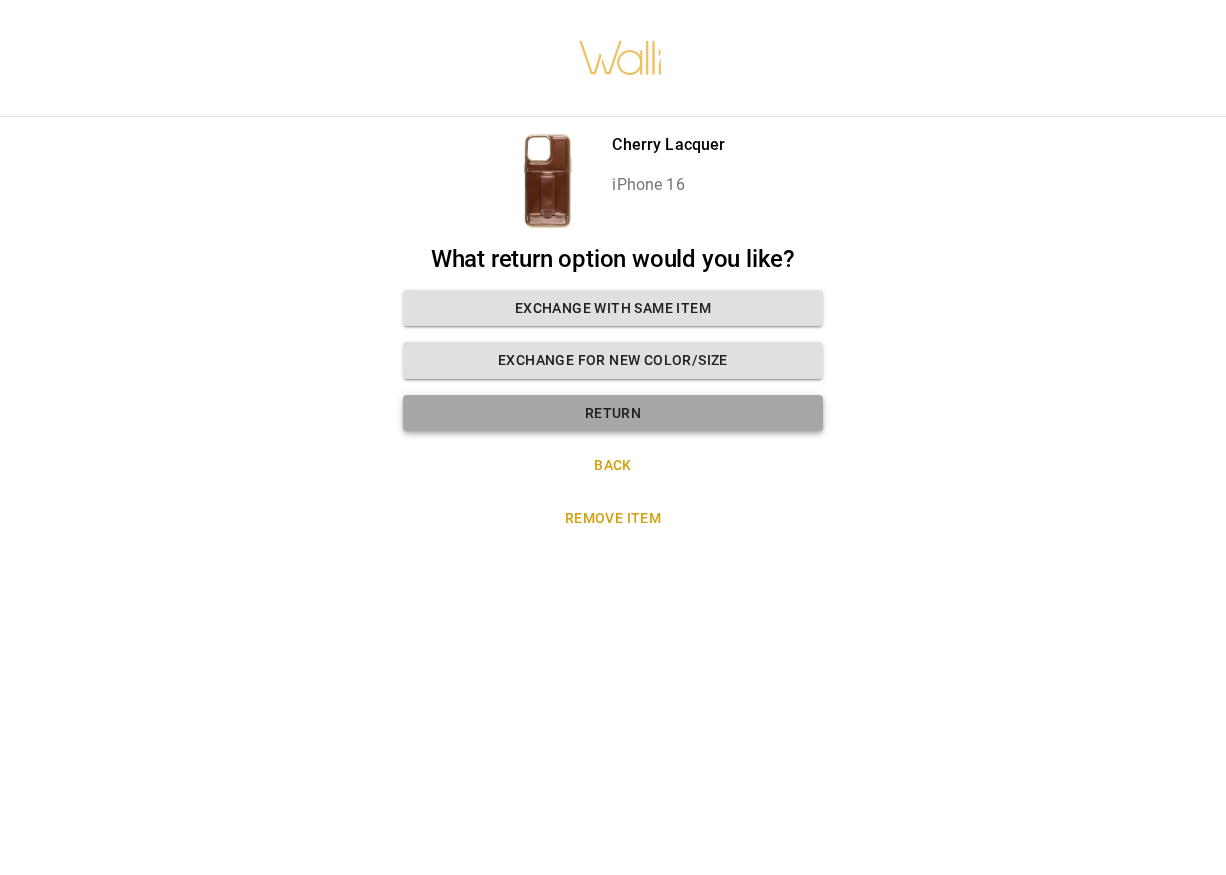 click on "Return" at bounding box center [613, 413] 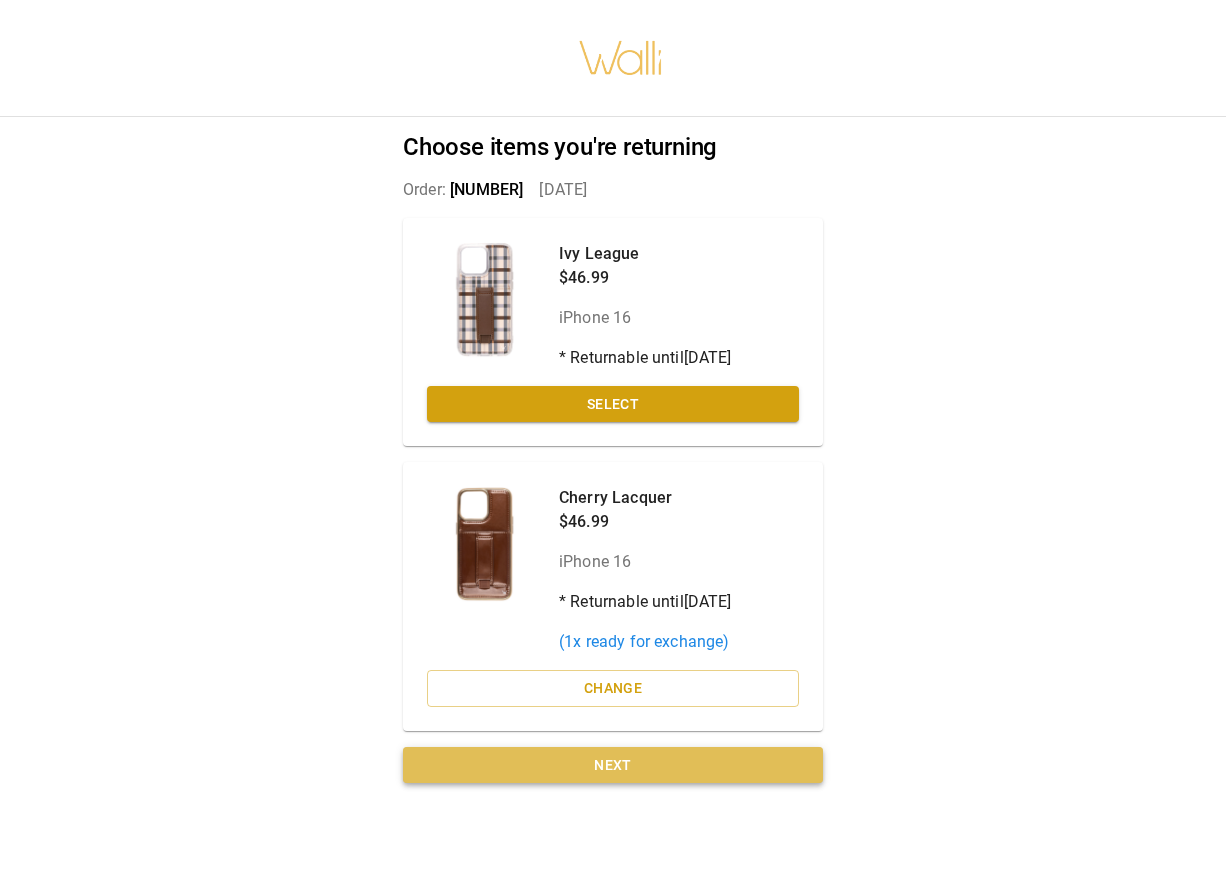 click on "Next" at bounding box center (613, 765) 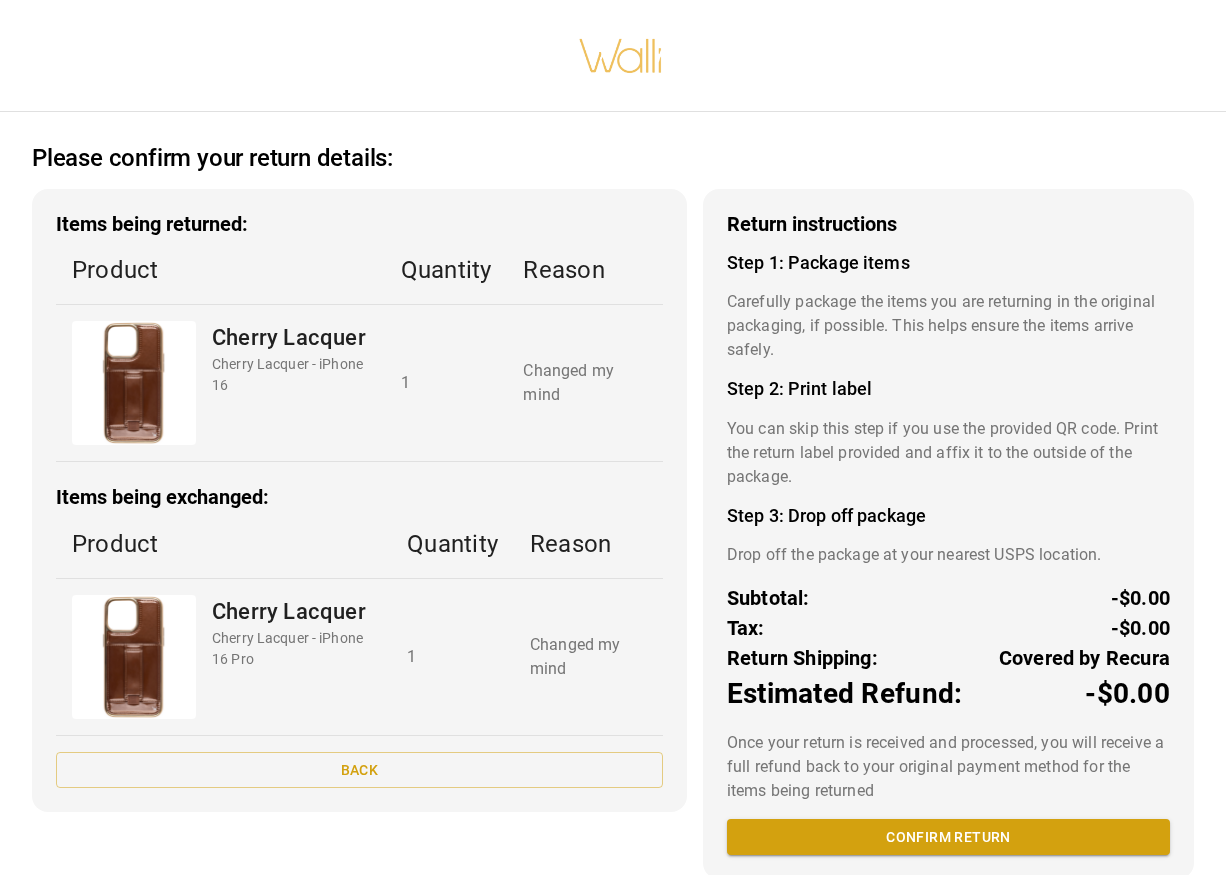 scroll, scrollTop: 21, scrollLeft: 0, axis: vertical 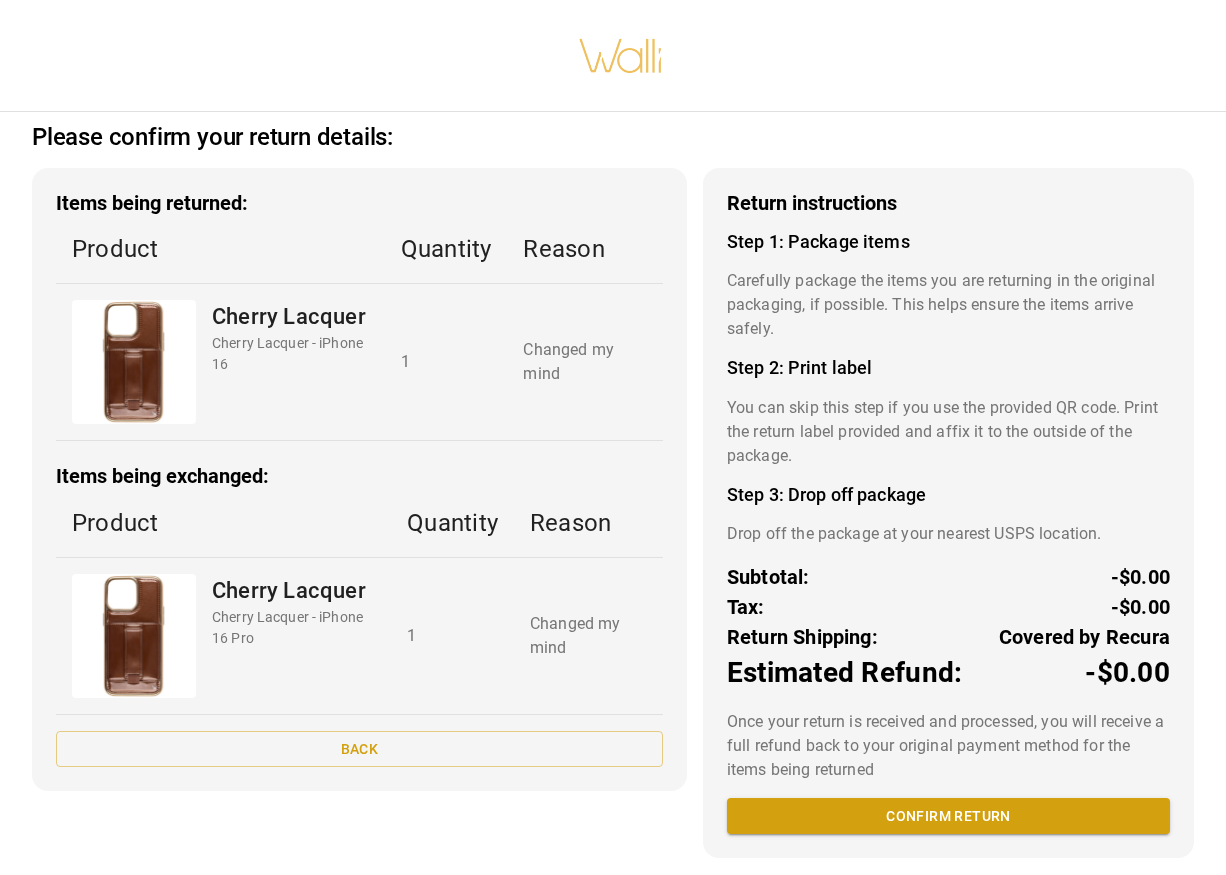 click on "Items being returned: Product Quantity Reason Cherry Lacquer Cherry Lacquer - iPhone 16 1 Changed my mind Items being exchanged: Product Quantity Reason Cherry Lacquer Cherry Lacquer - iPhone 16 Pro 1 Changed my mind Back" at bounding box center [359, 479] 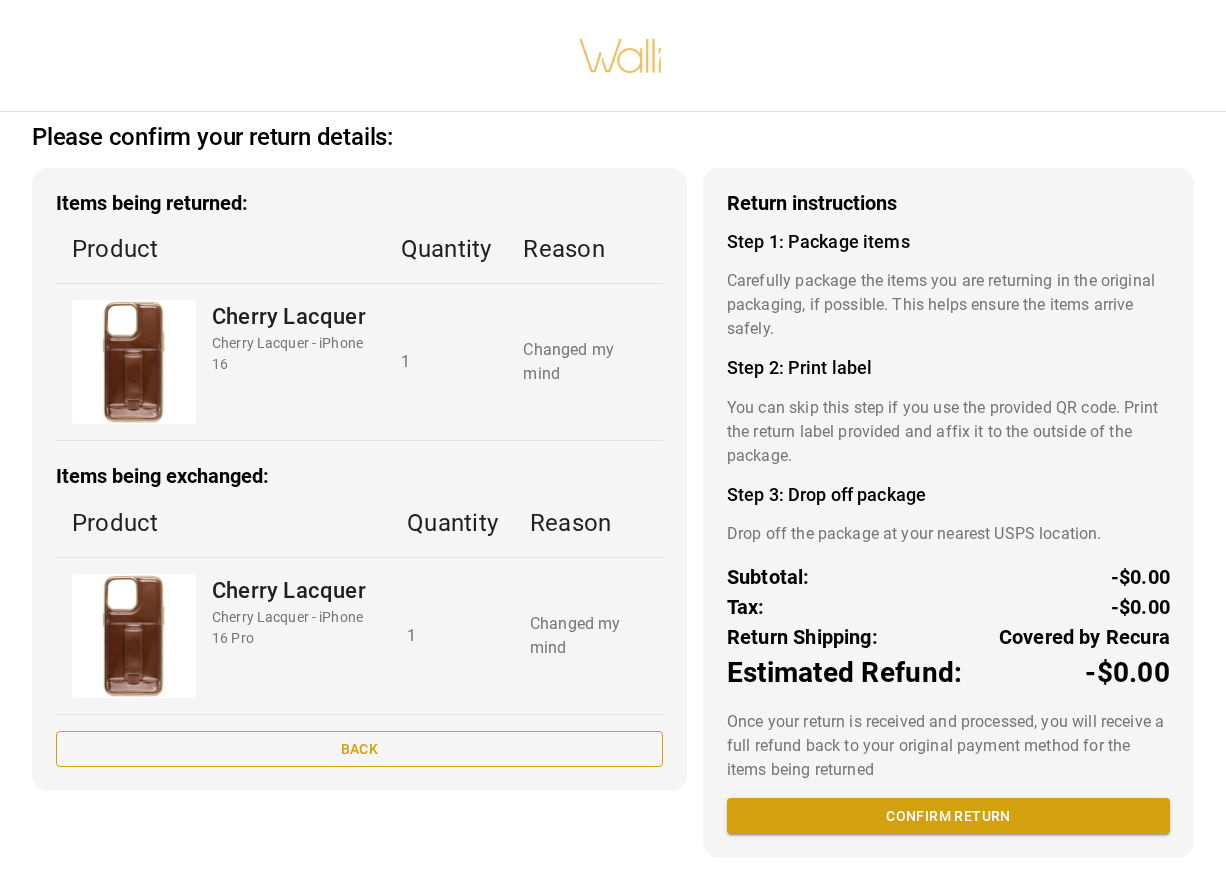 click on "Back" at bounding box center [359, 749] 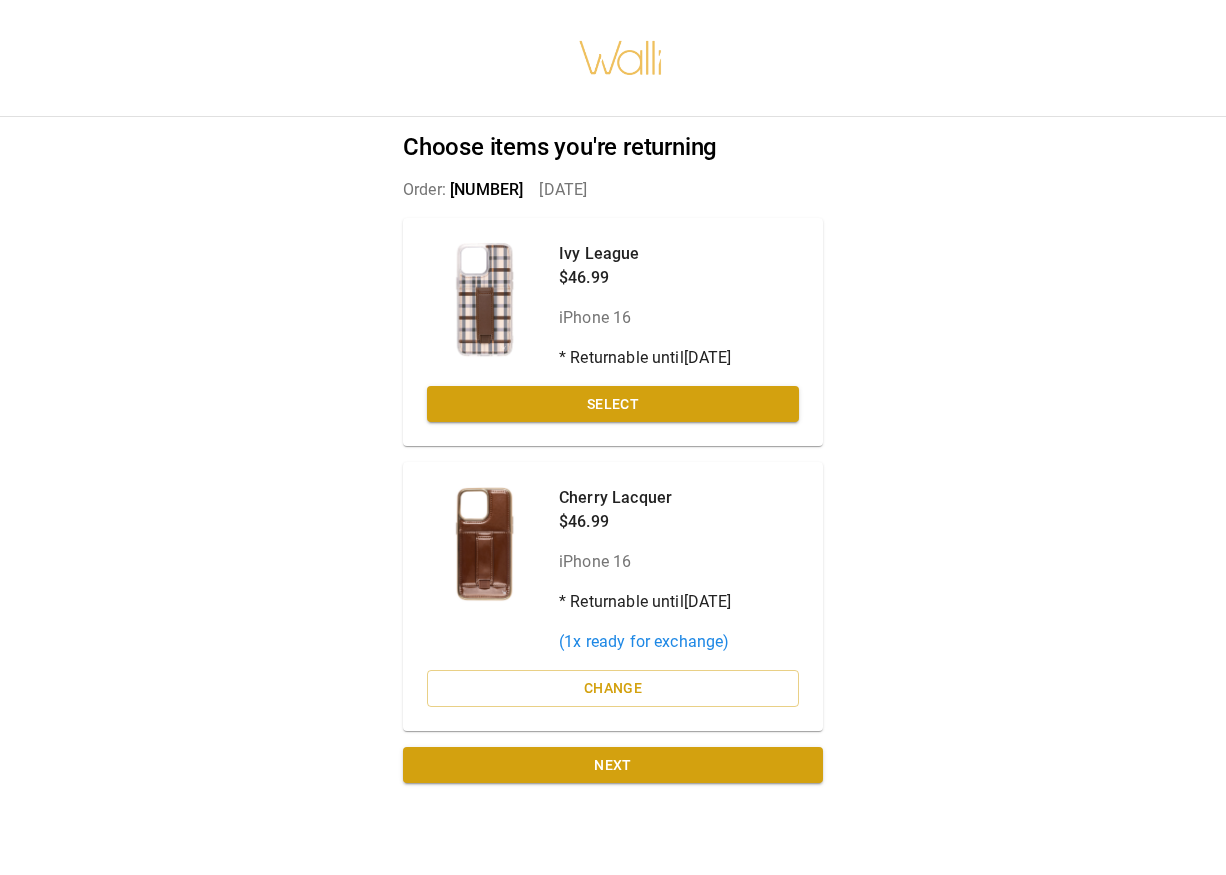 scroll, scrollTop: 0, scrollLeft: 0, axis: both 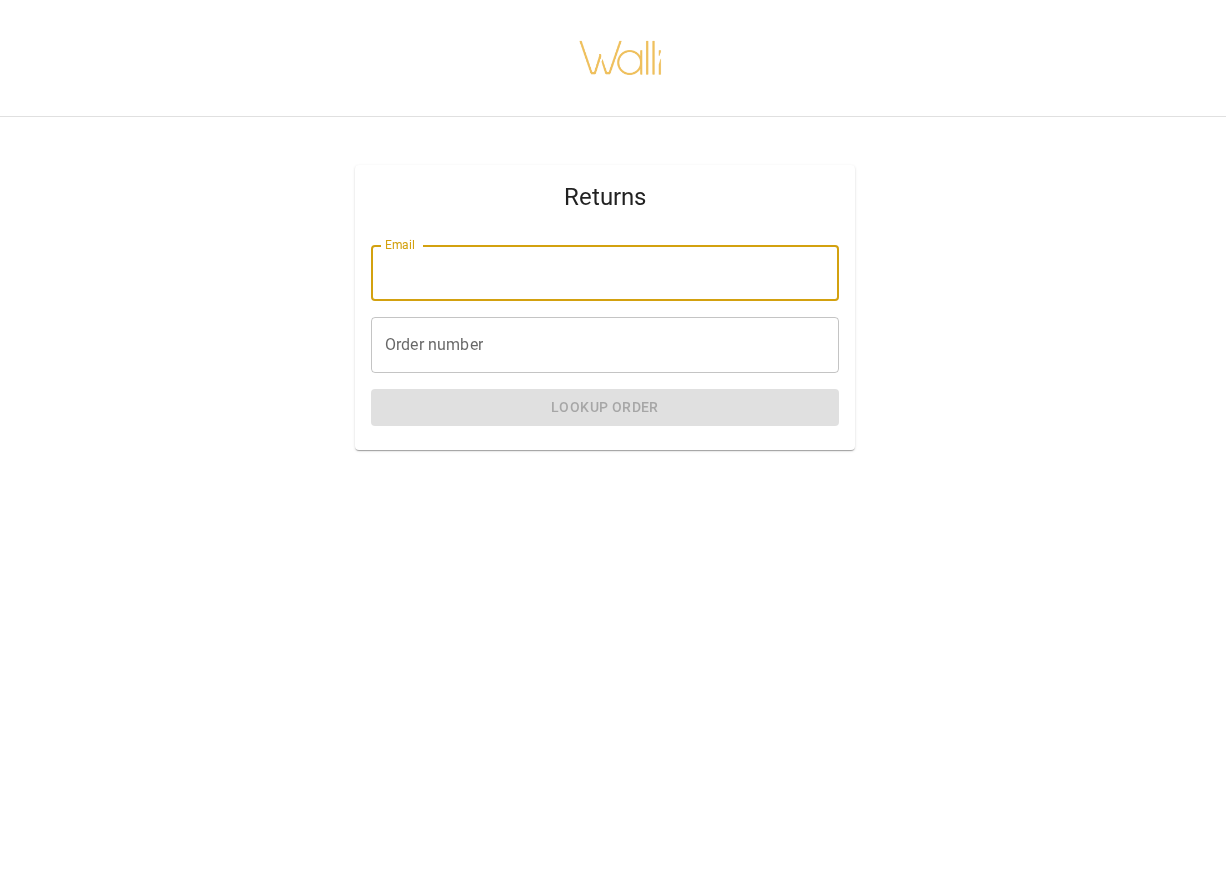 click on "Email" at bounding box center [605, 273] 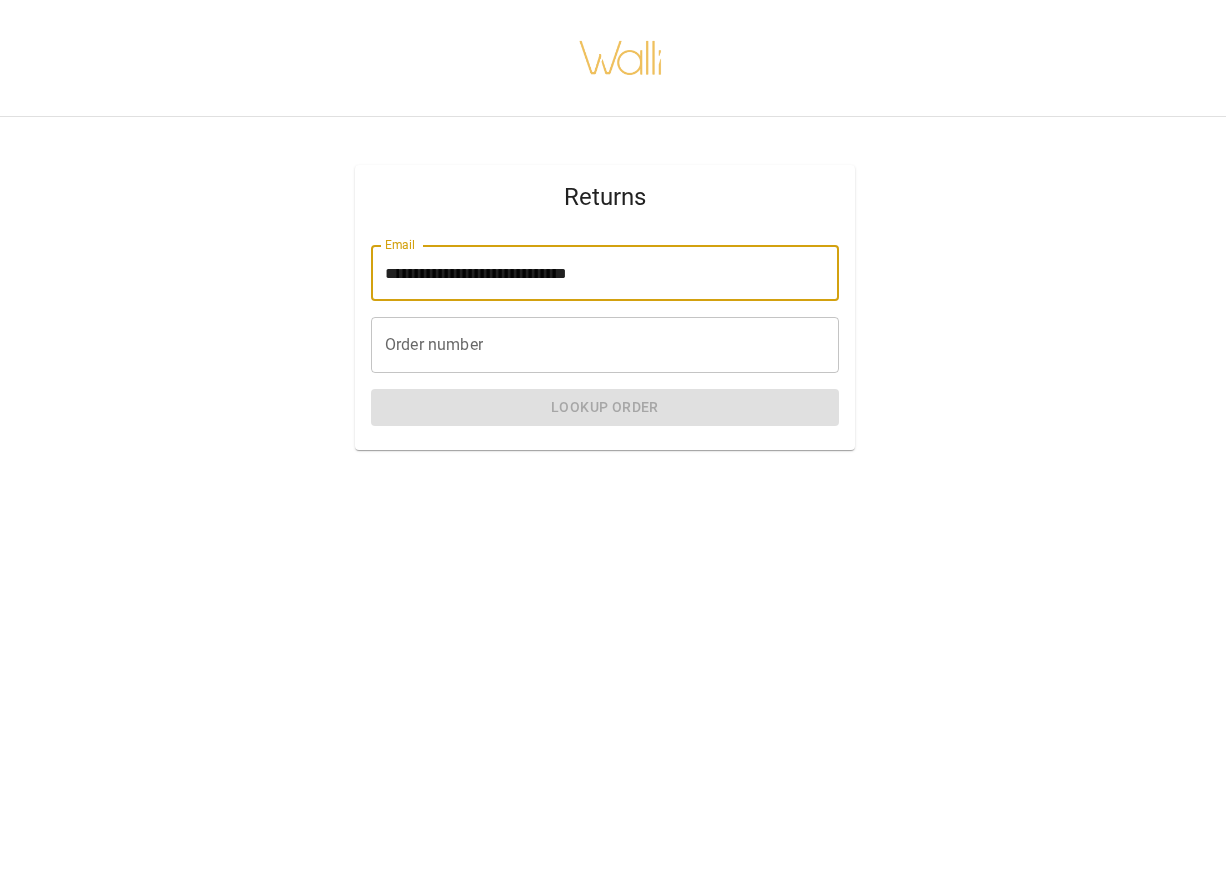 type on "**********" 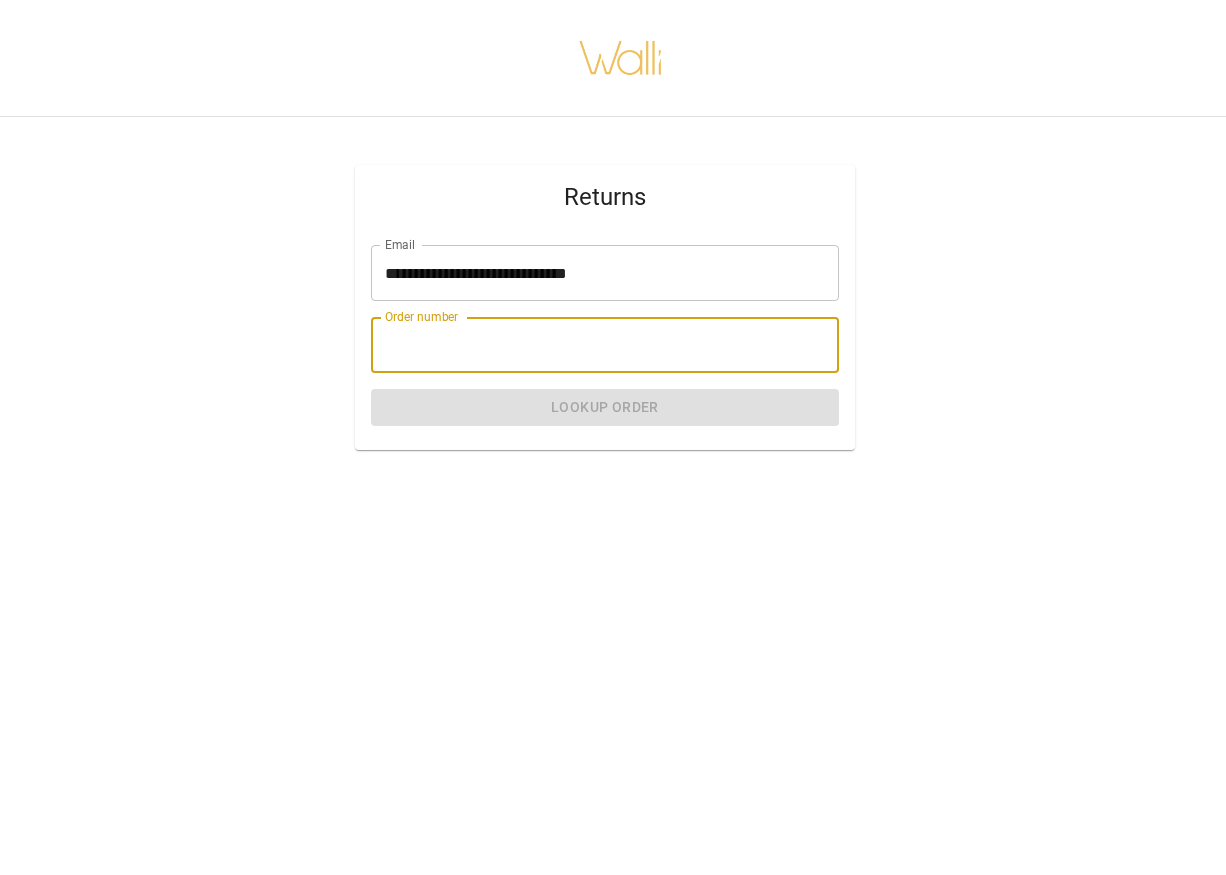 click on "Order number Order number" at bounding box center [605, 345] 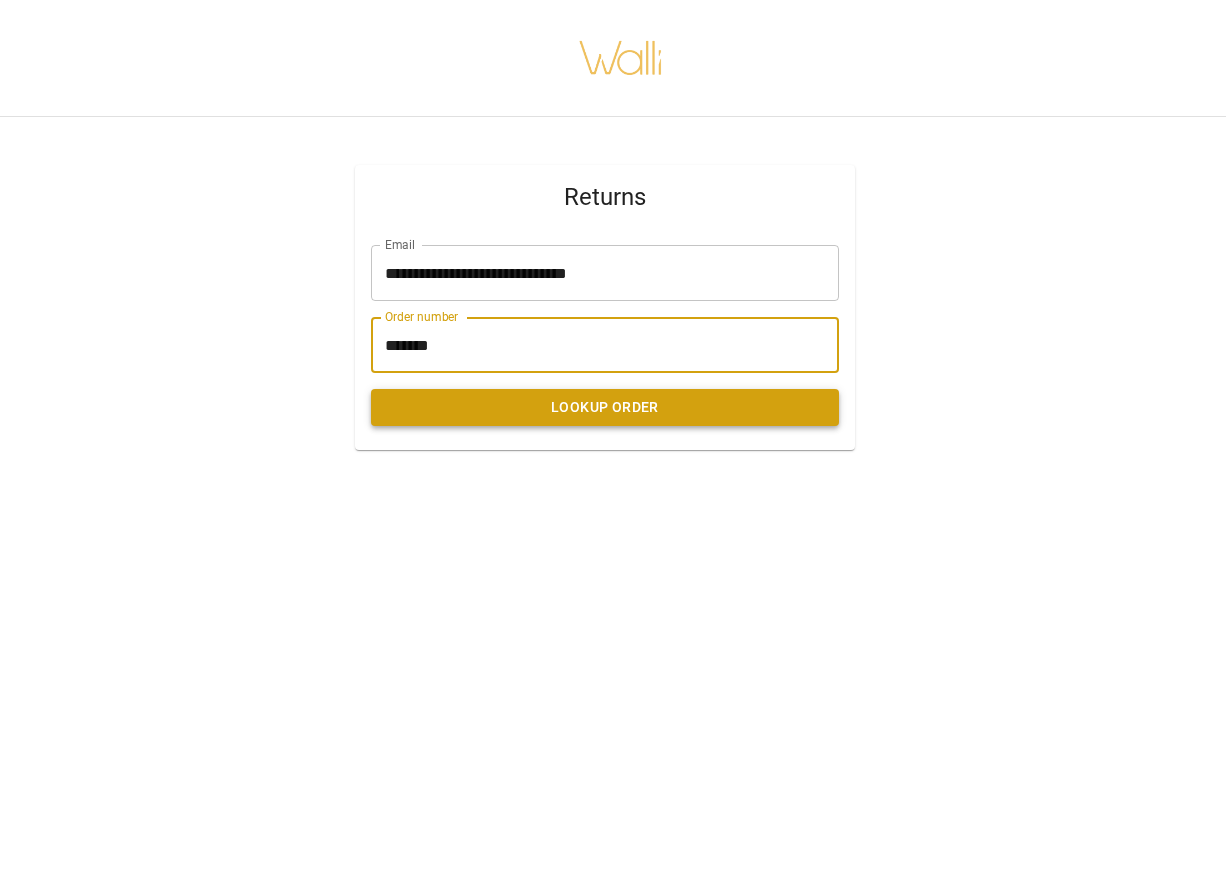 type on "*******" 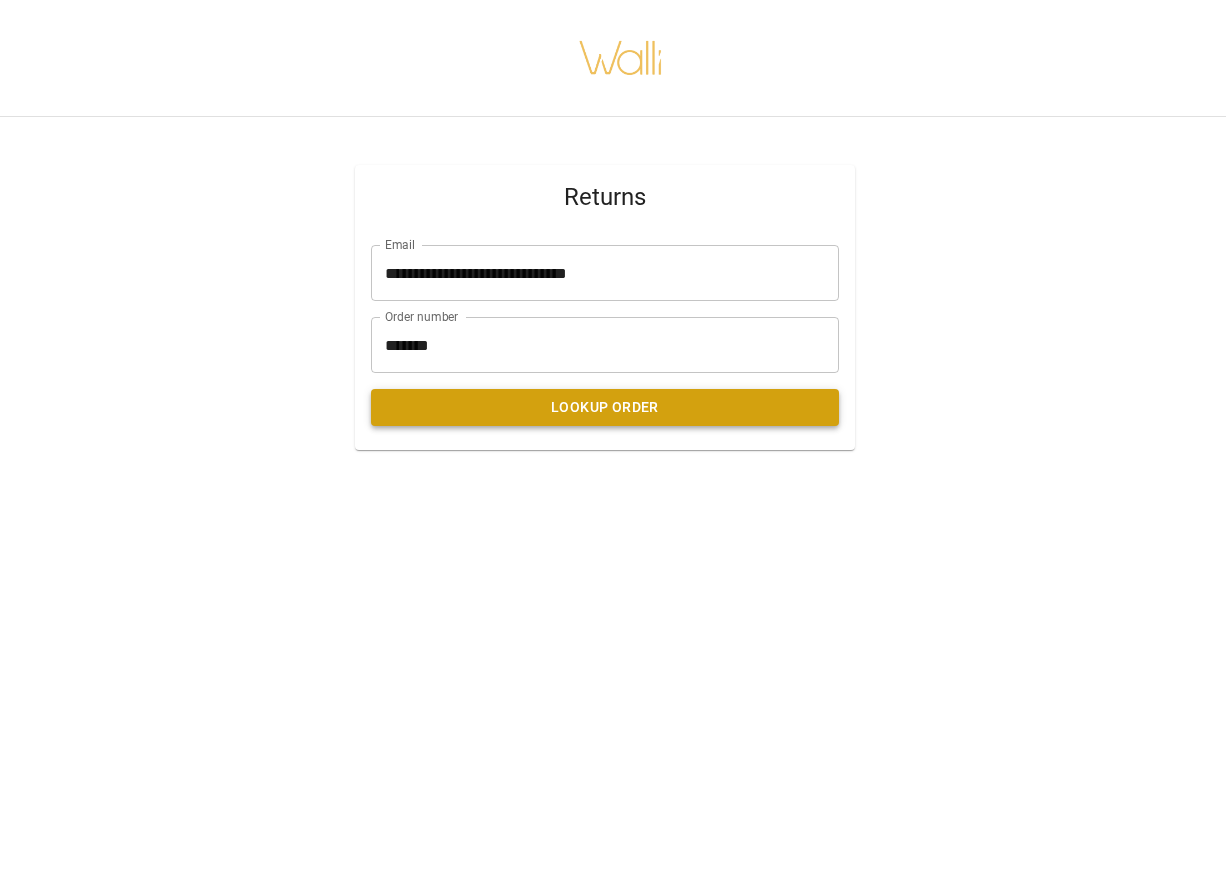 click on "Lookup Order" at bounding box center [605, 407] 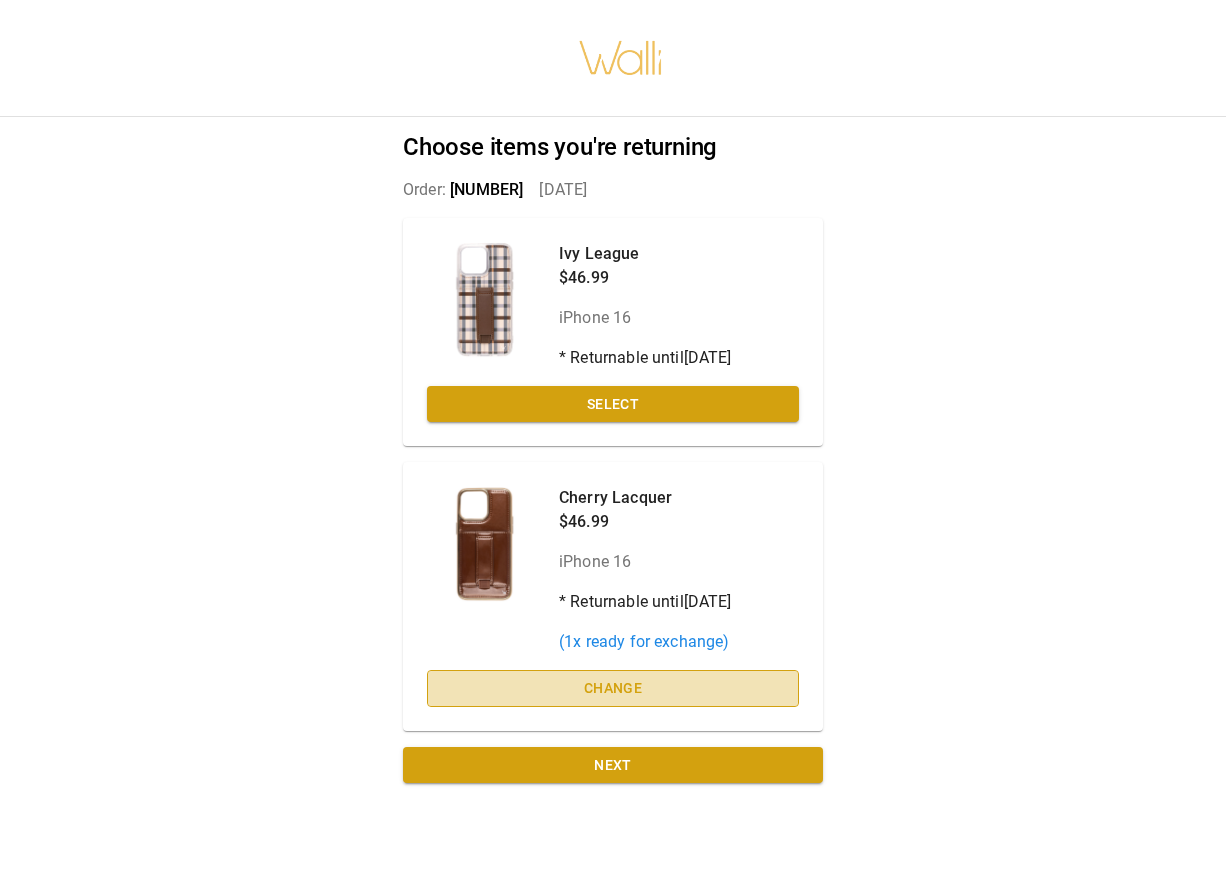 click on "Change" at bounding box center (613, 688) 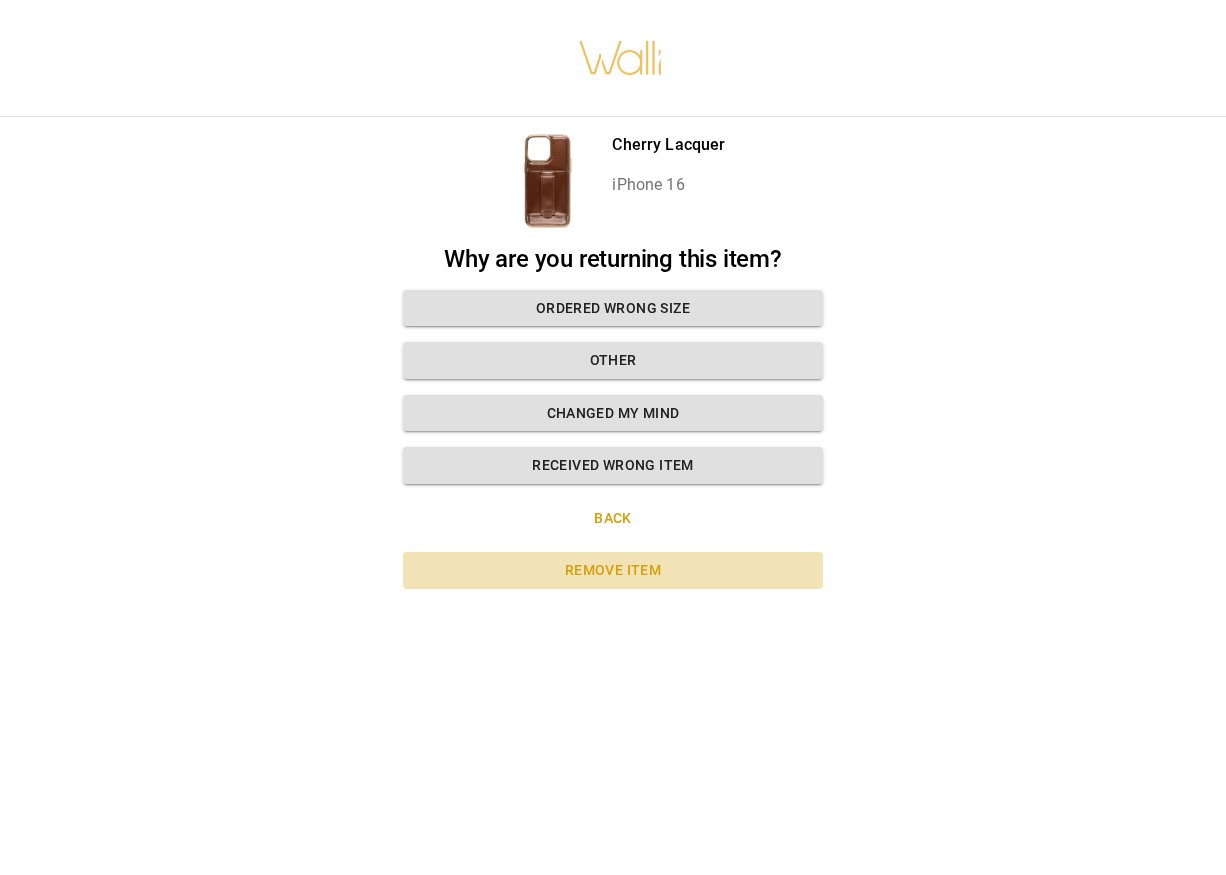 click on "Remove item" at bounding box center (613, 570) 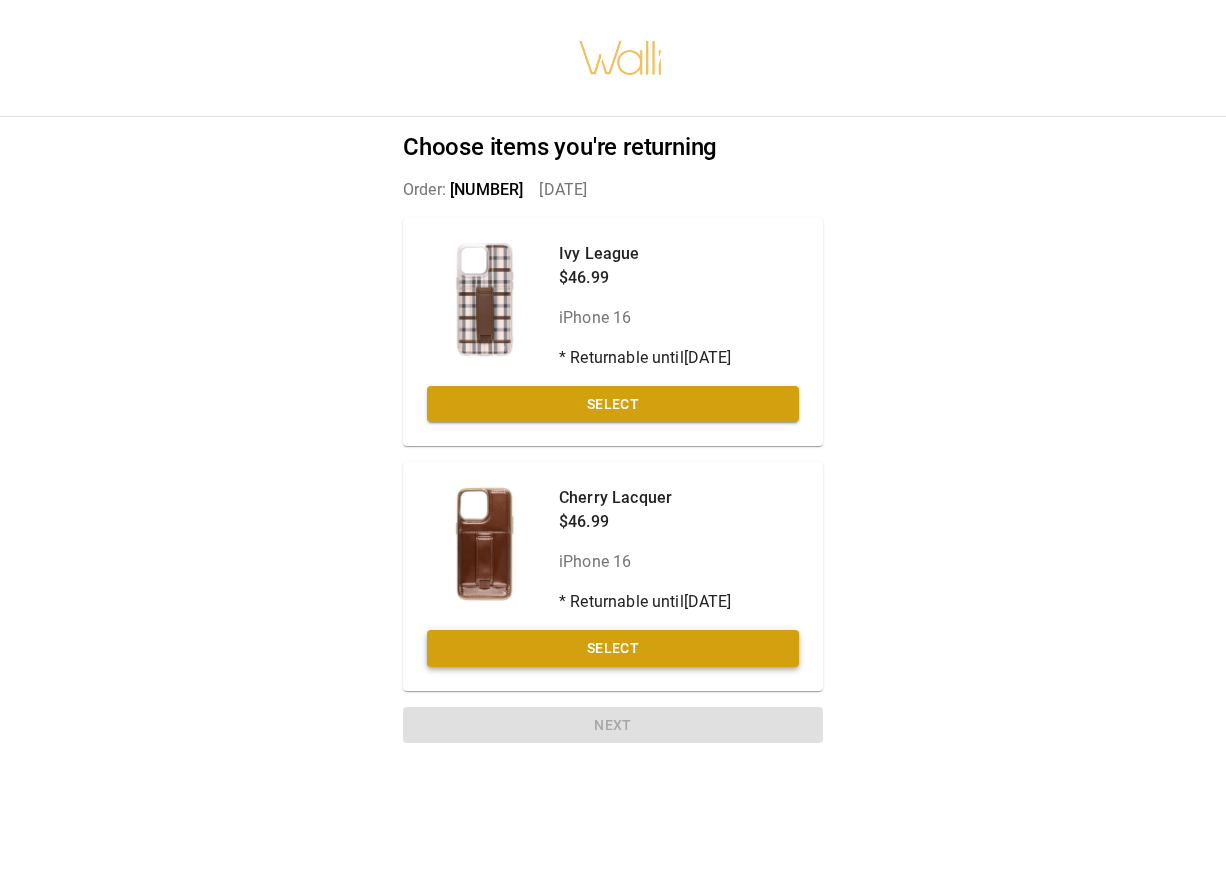 click on "Select" at bounding box center (613, 648) 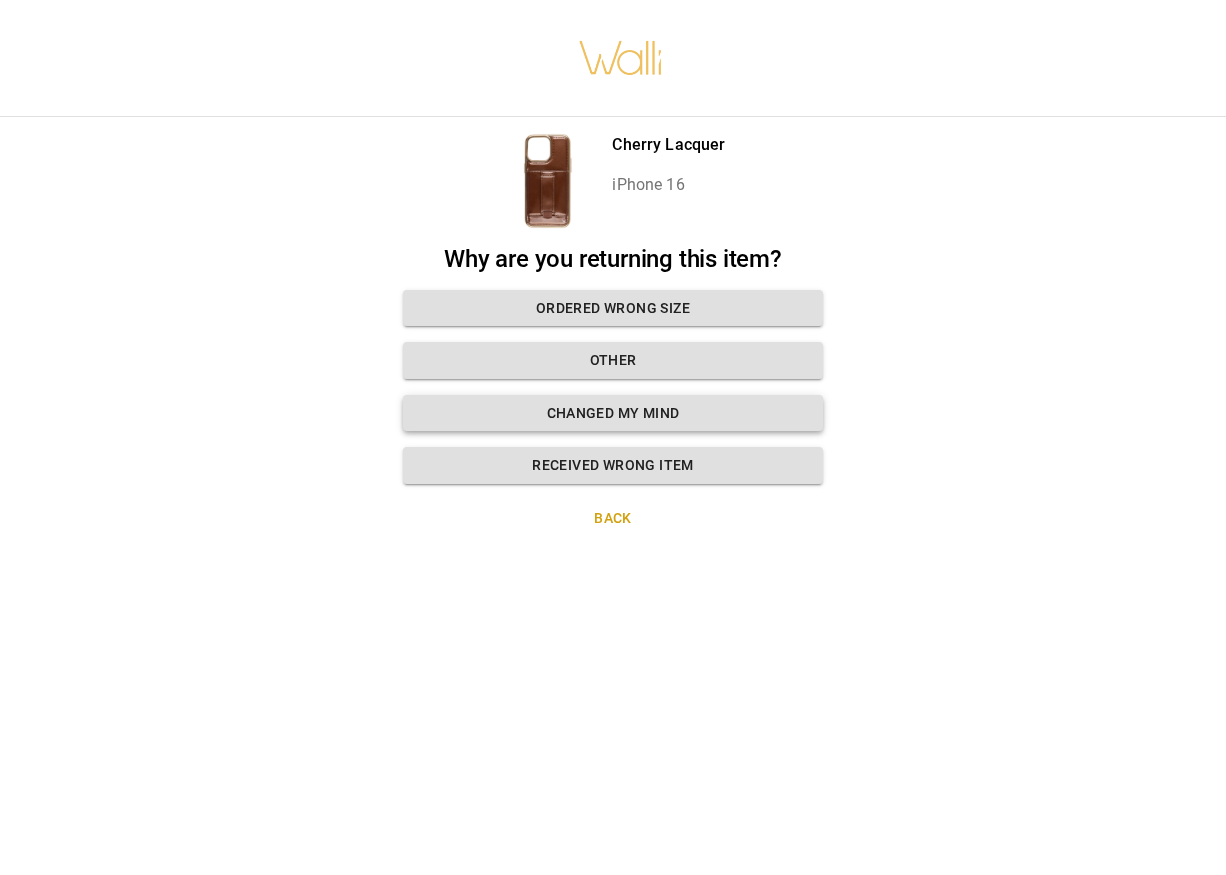 click on "Changed my mind" at bounding box center (613, 413) 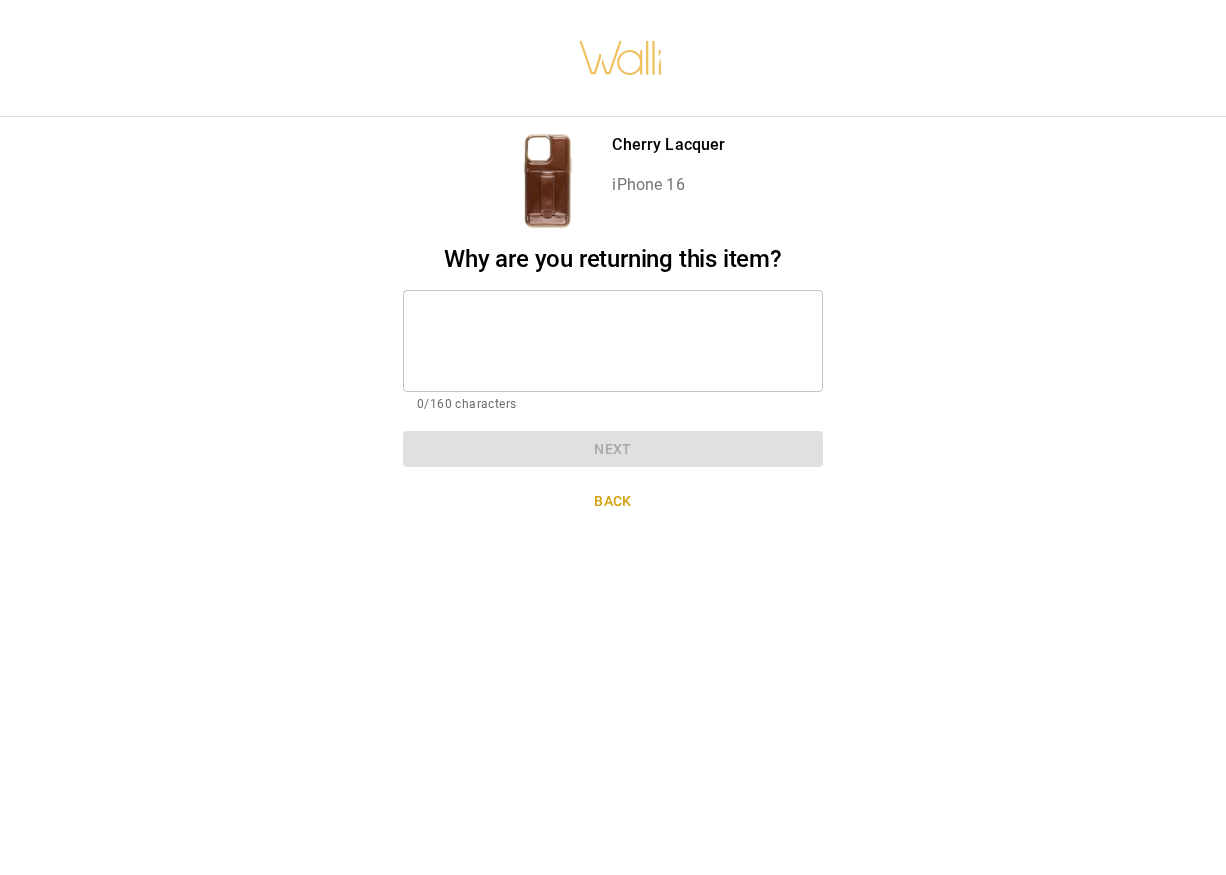 click at bounding box center (613, 340) 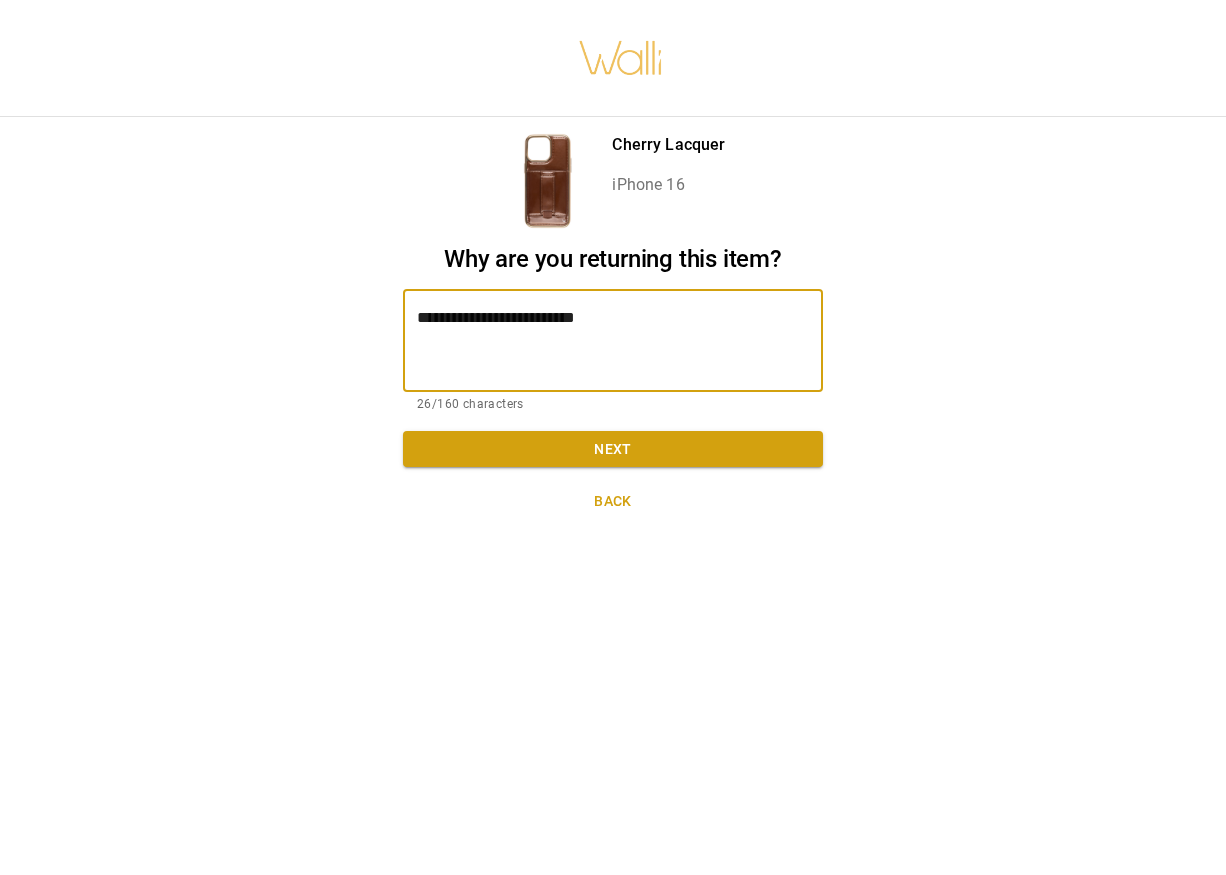 type on "**********" 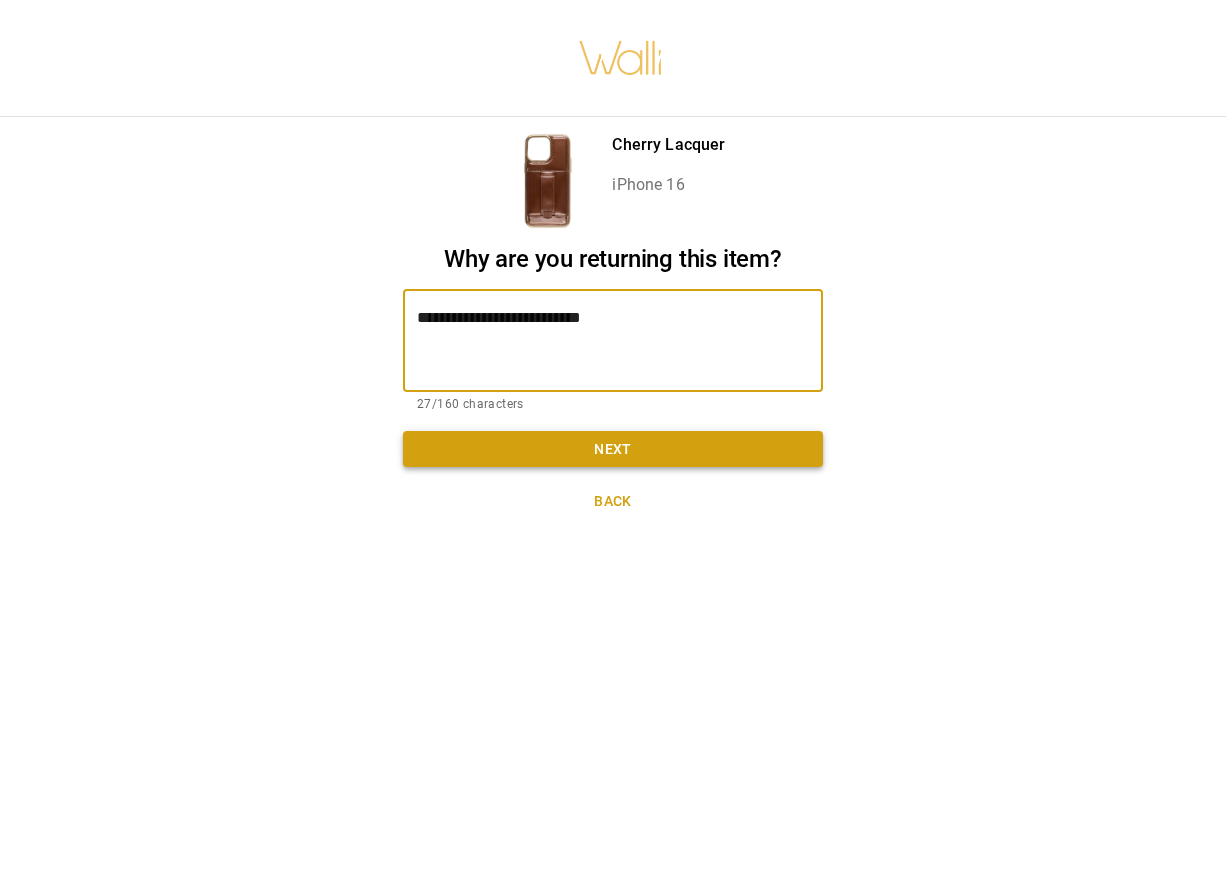 click on "Next" at bounding box center (613, 449) 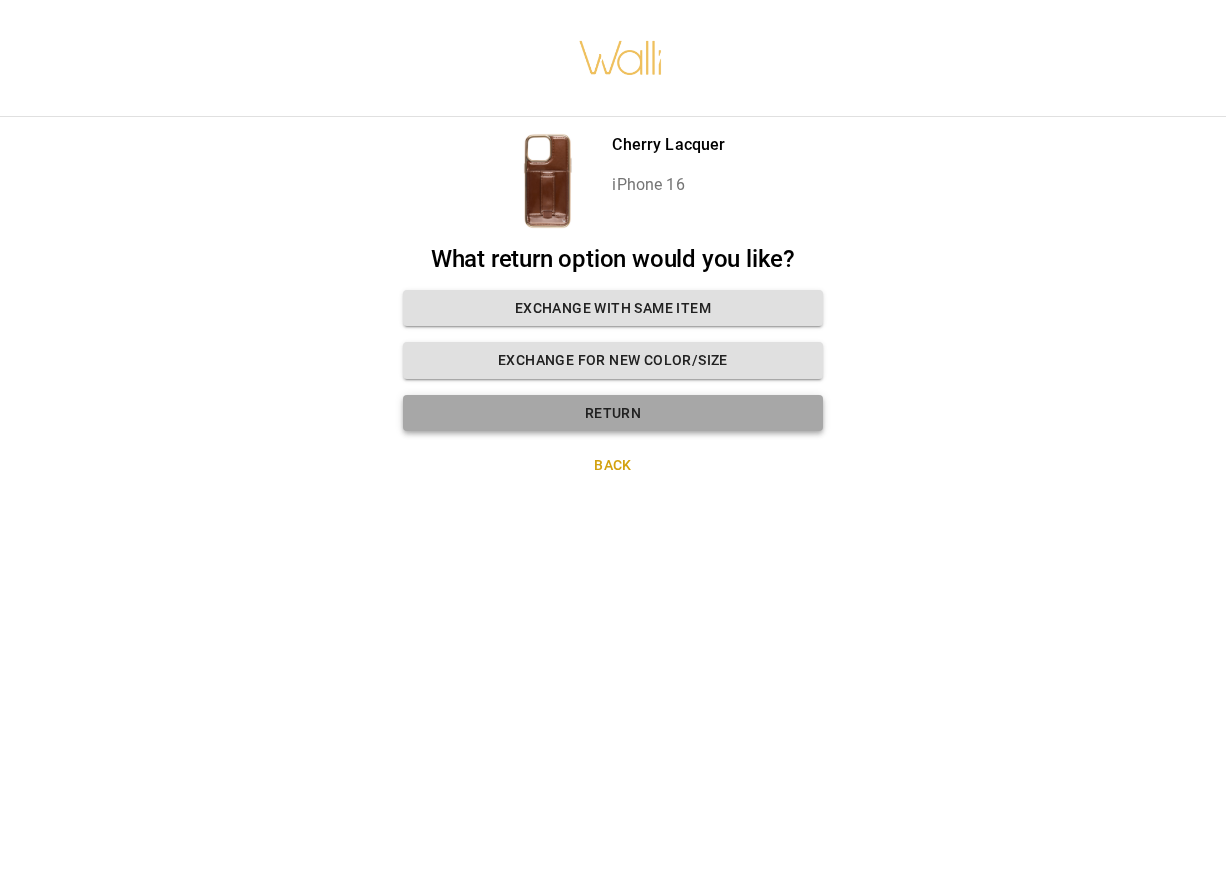 click on "Return" at bounding box center (613, 413) 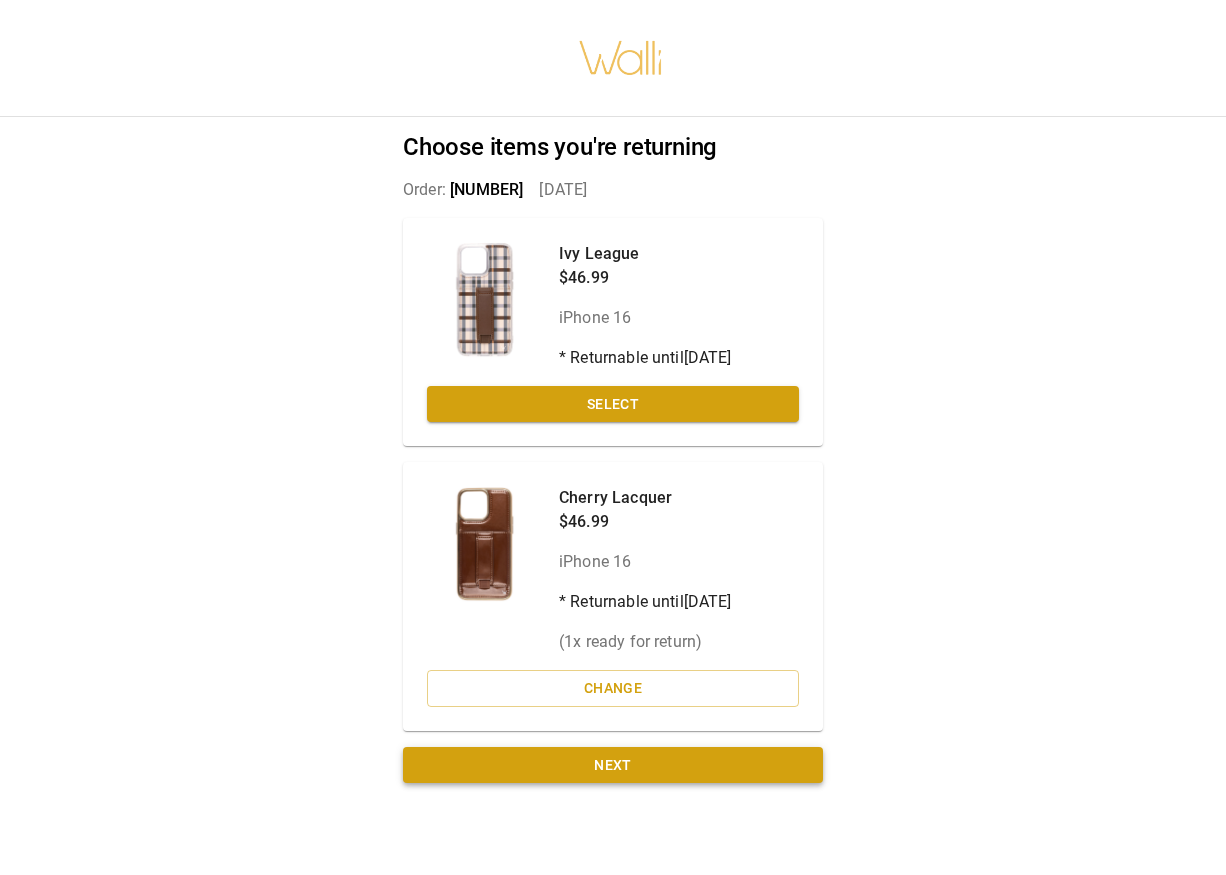 scroll, scrollTop: 15, scrollLeft: 0, axis: vertical 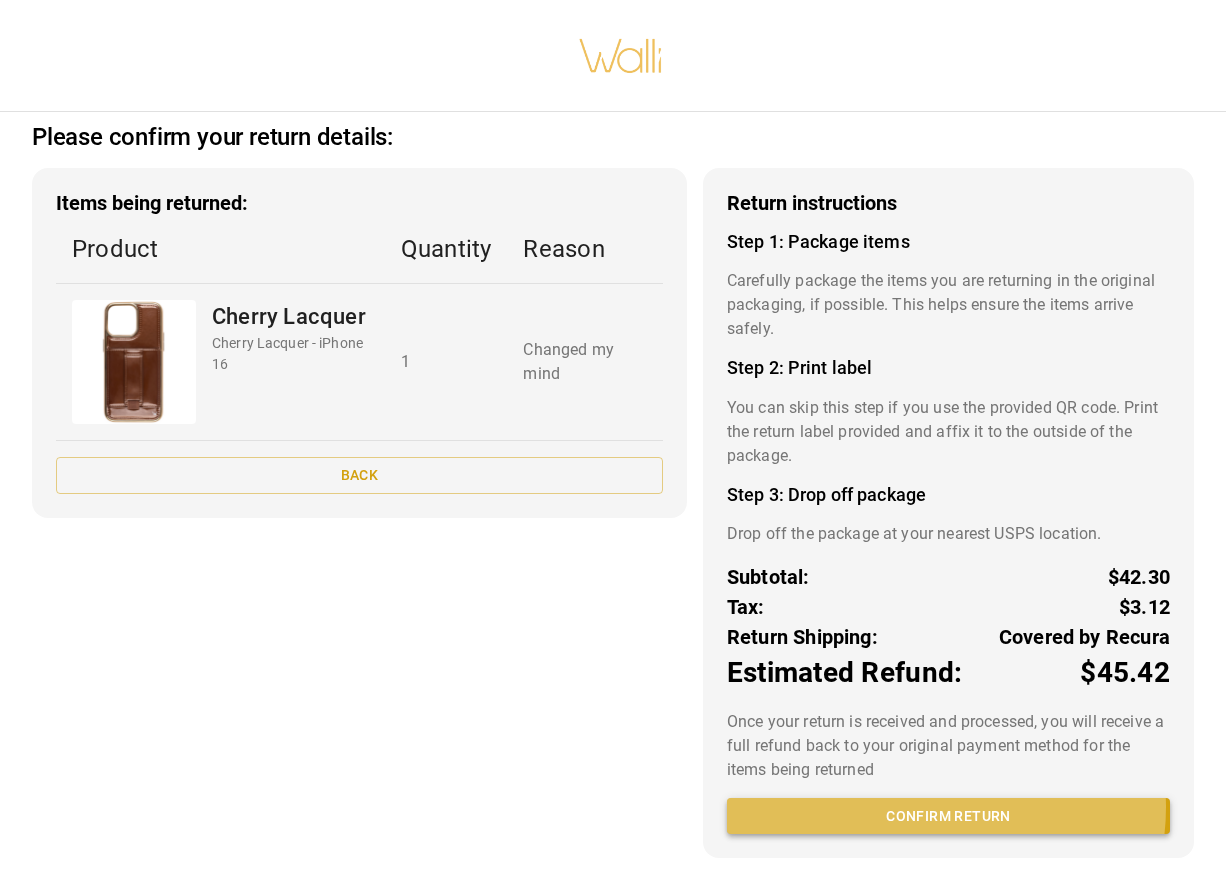 click on "Confirm return" at bounding box center (948, 816) 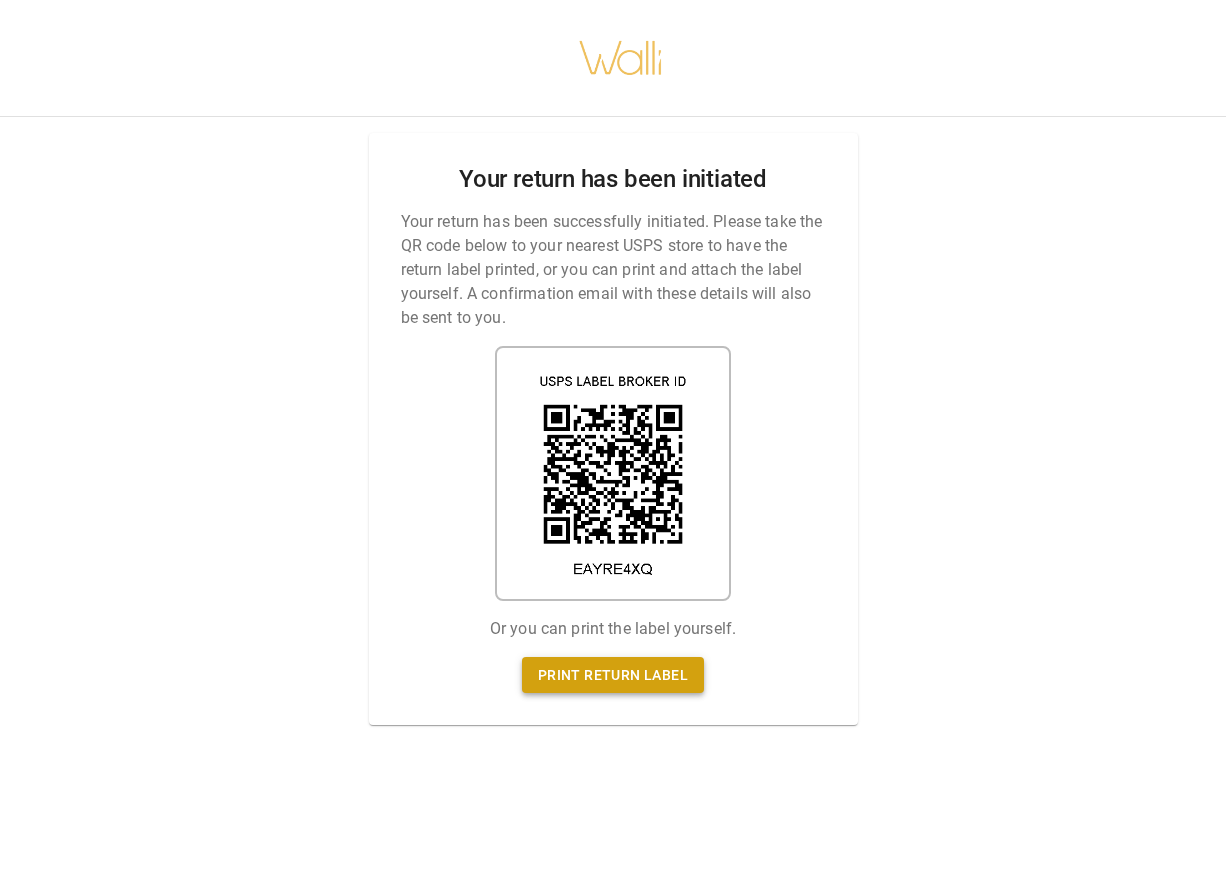 click on "Print return label" at bounding box center (613, 675) 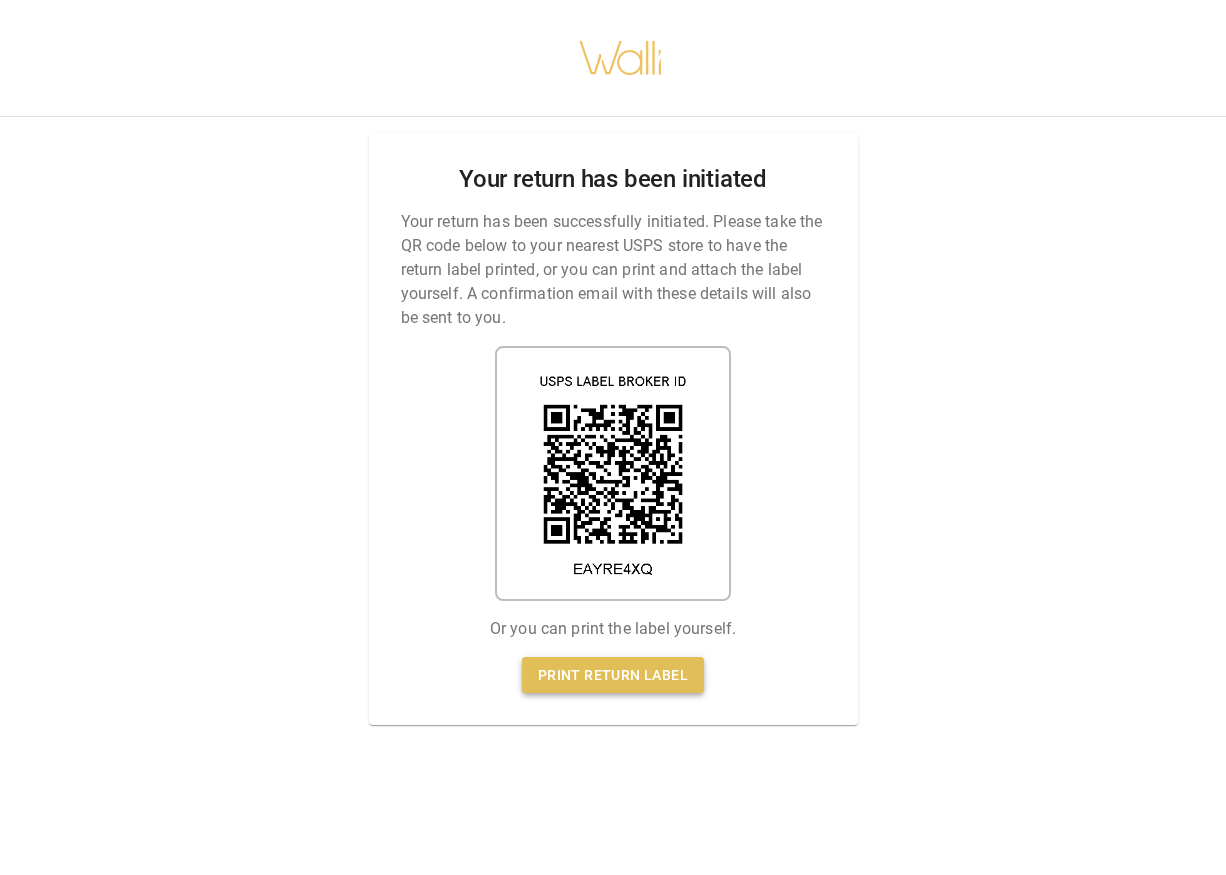 click on "Print return label" at bounding box center [613, 675] 